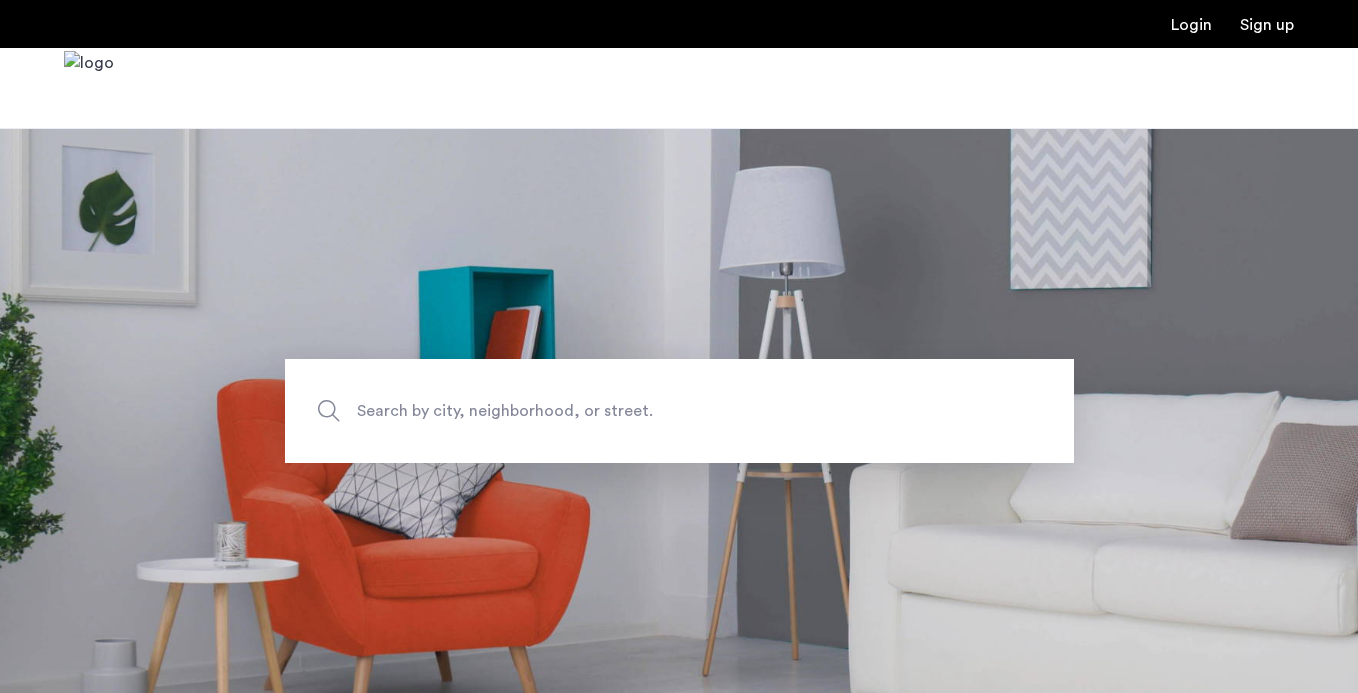 scroll, scrollTop: 0, scrollLeft: 0, axis: both 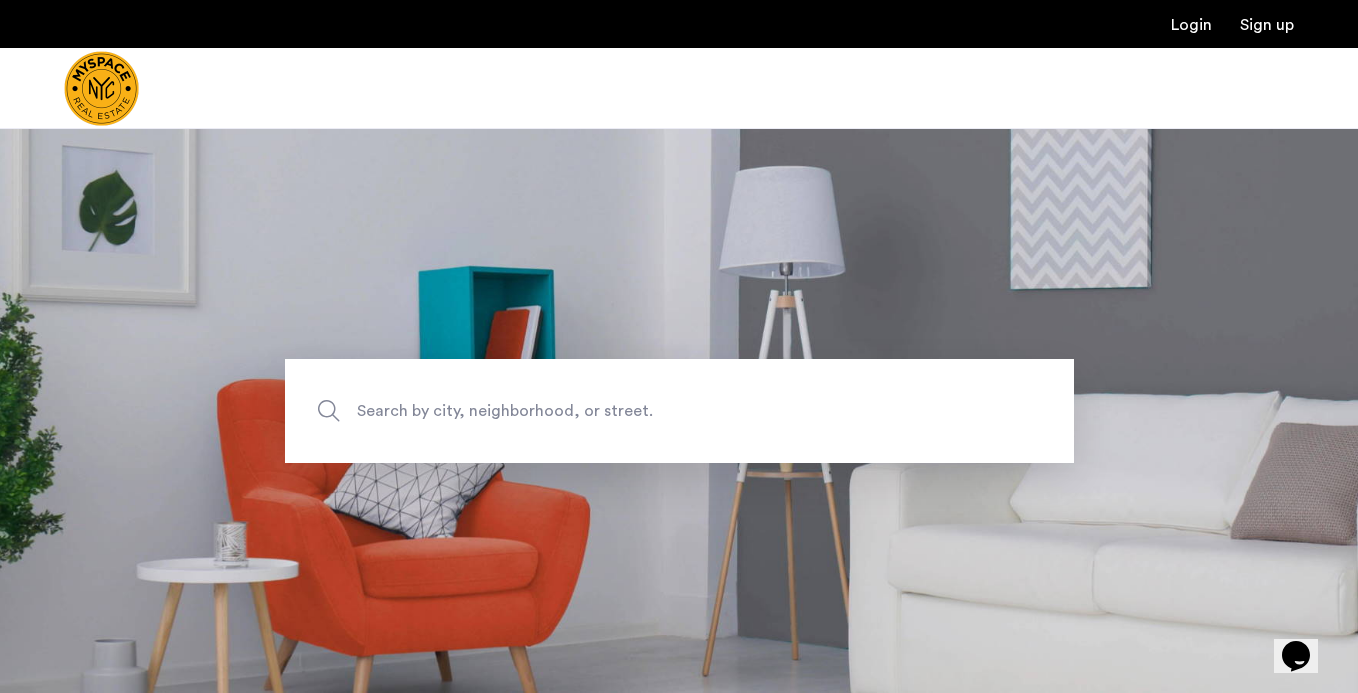 click on "Search by city, neighborhood, or street." 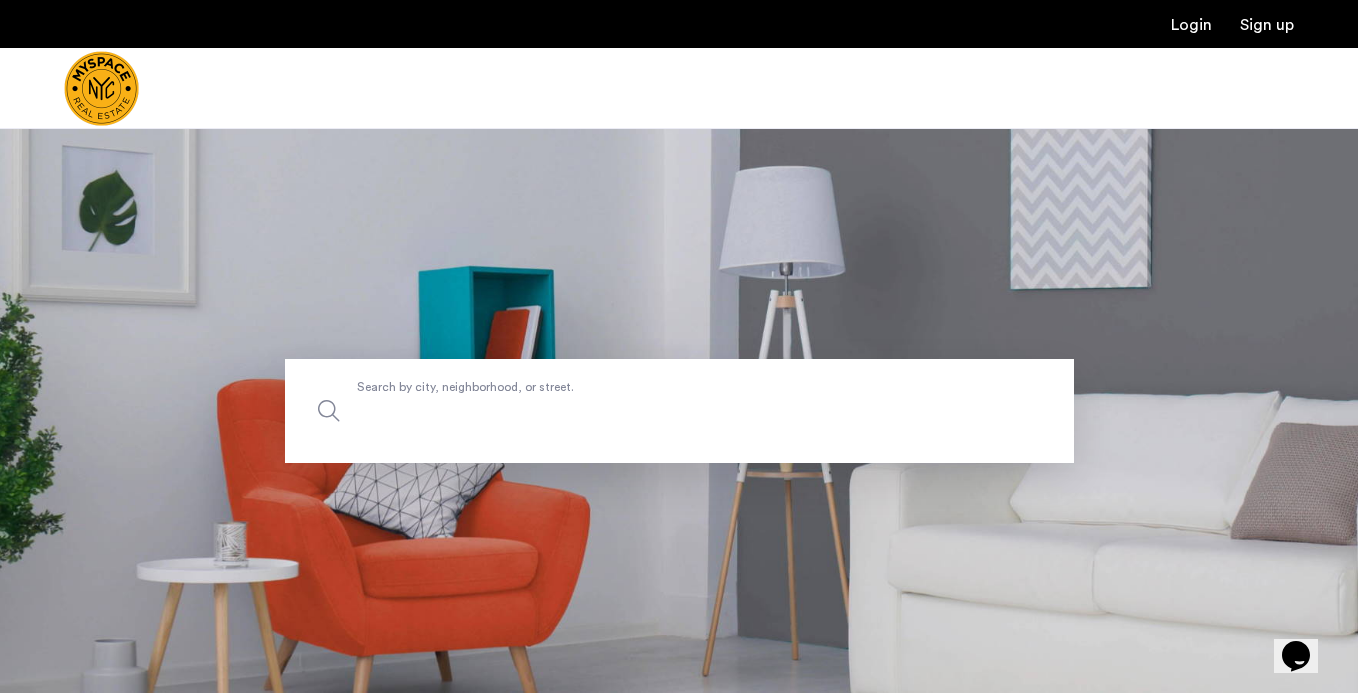 click on "Search by city, neighborhood, or street." at bounding box center (679, 411) 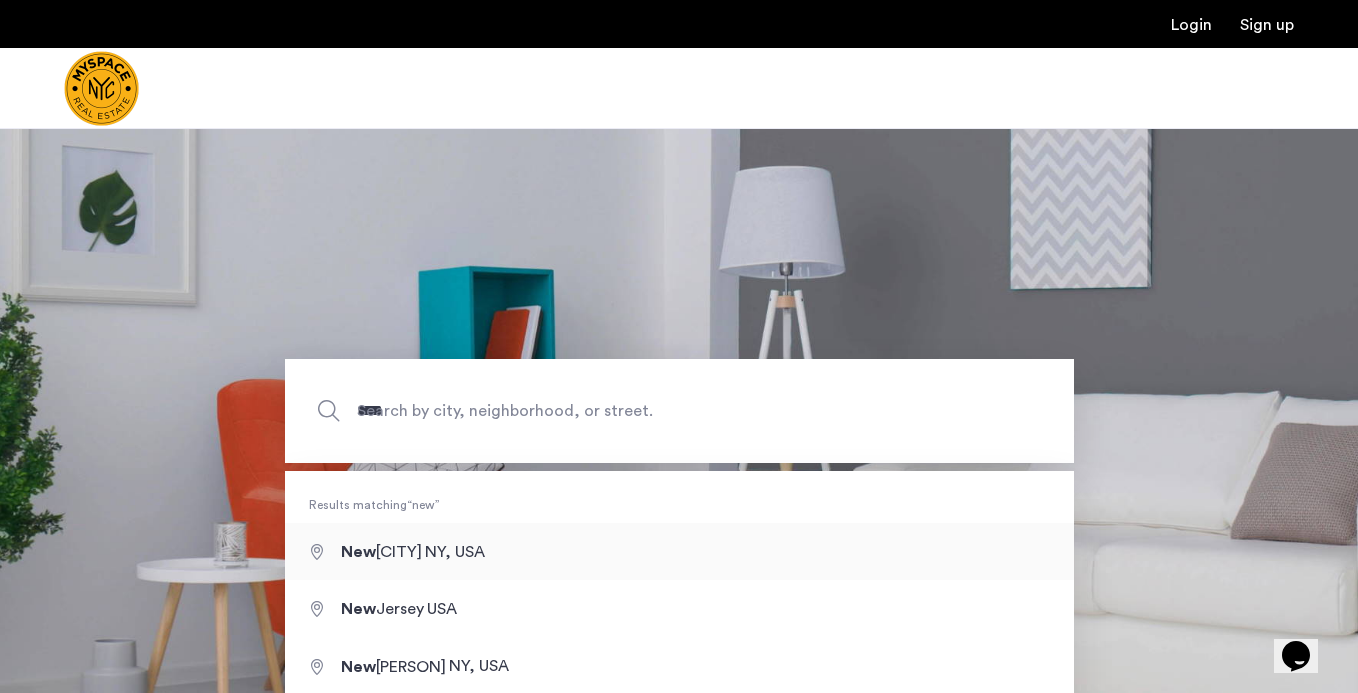 type on "**********" 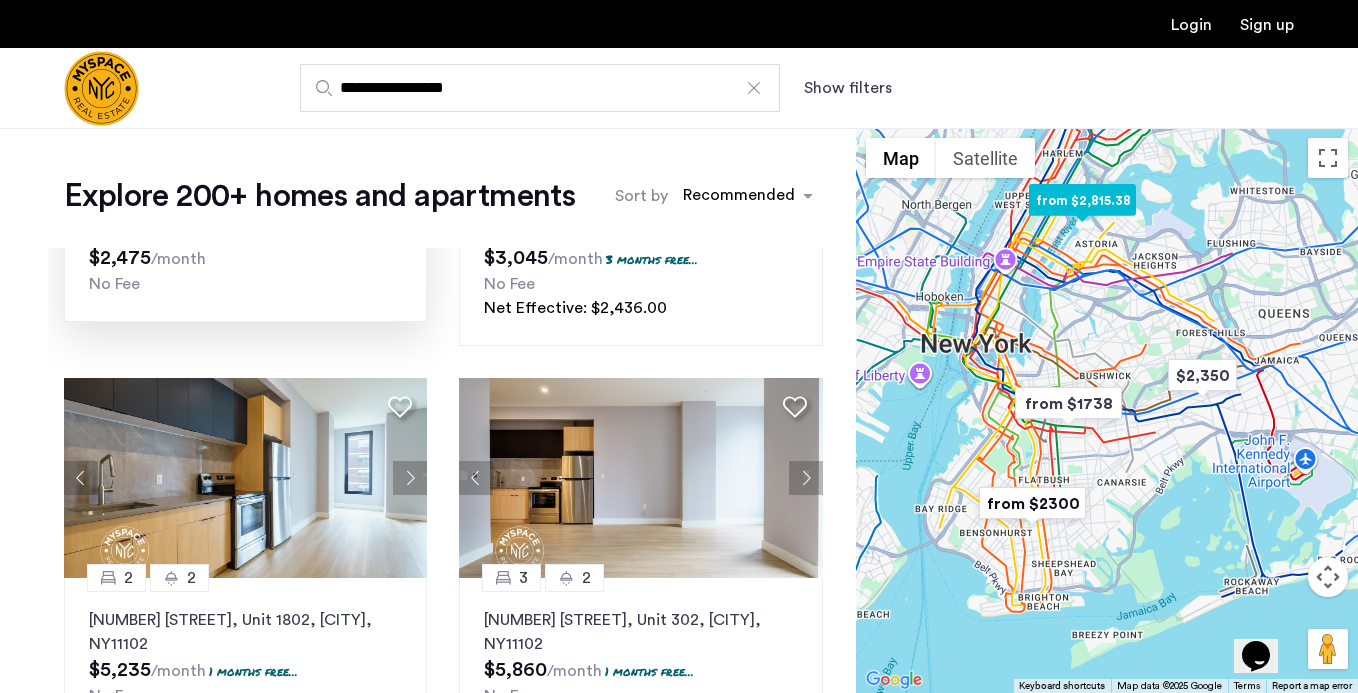 scroll, scrollTop: 0, scrollLeft: 0, axis: both 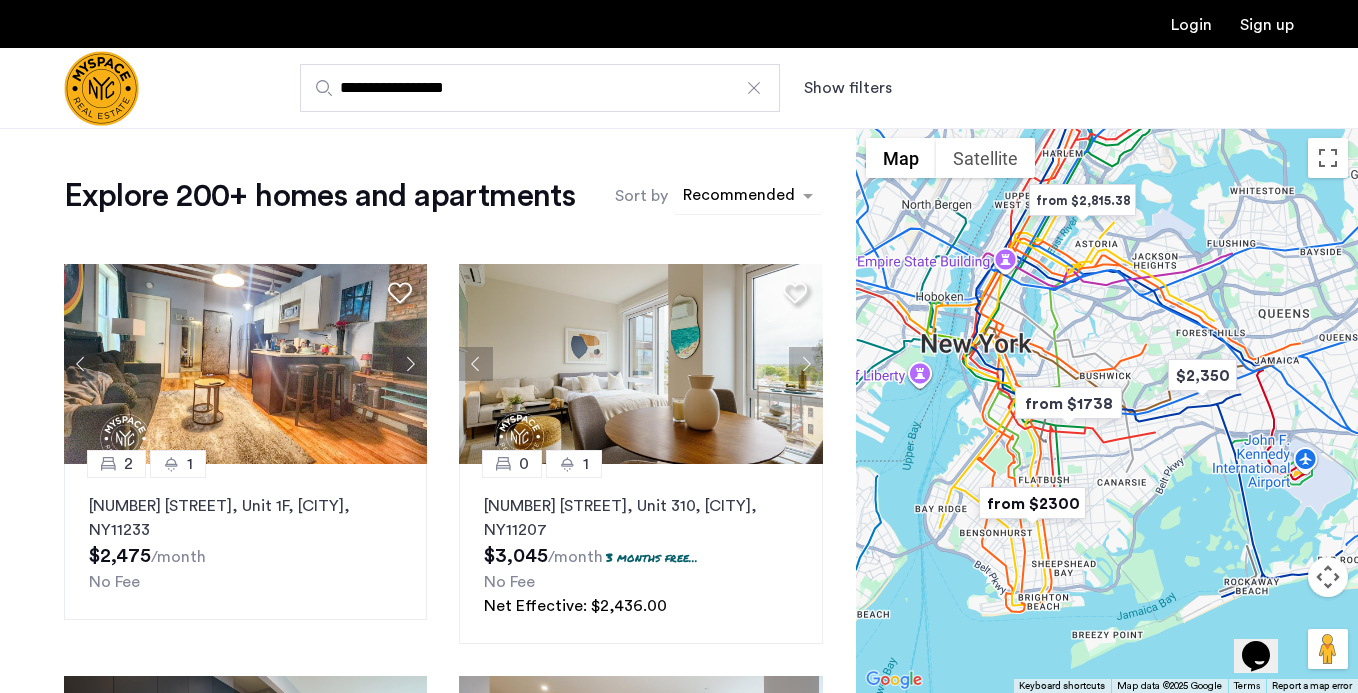 click 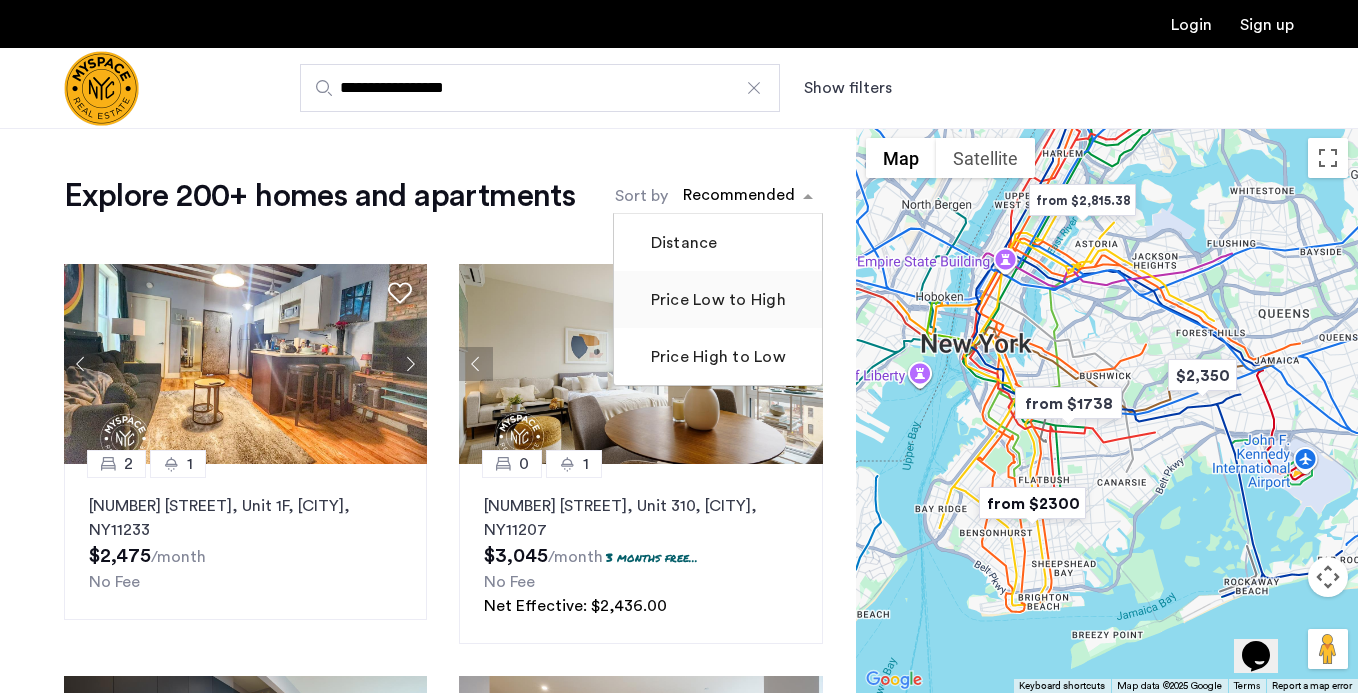 click on "Price Low to High" at bounding box center [716, 300] 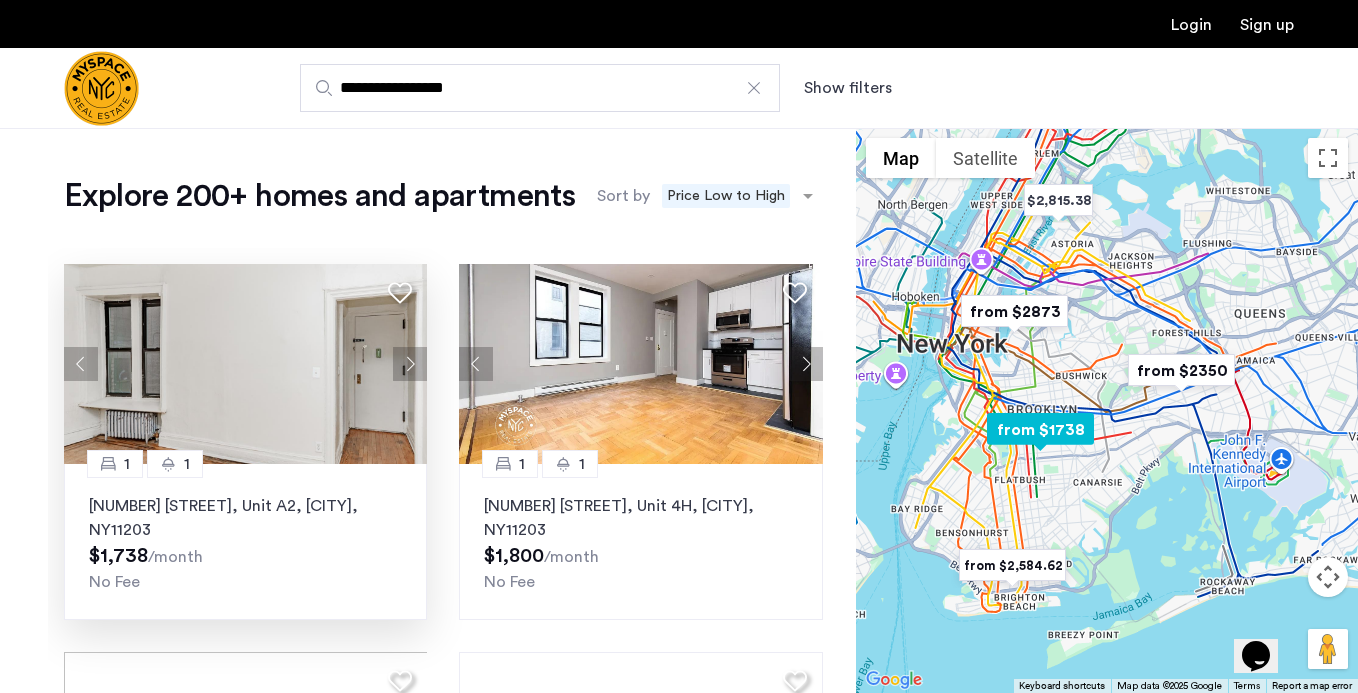 click 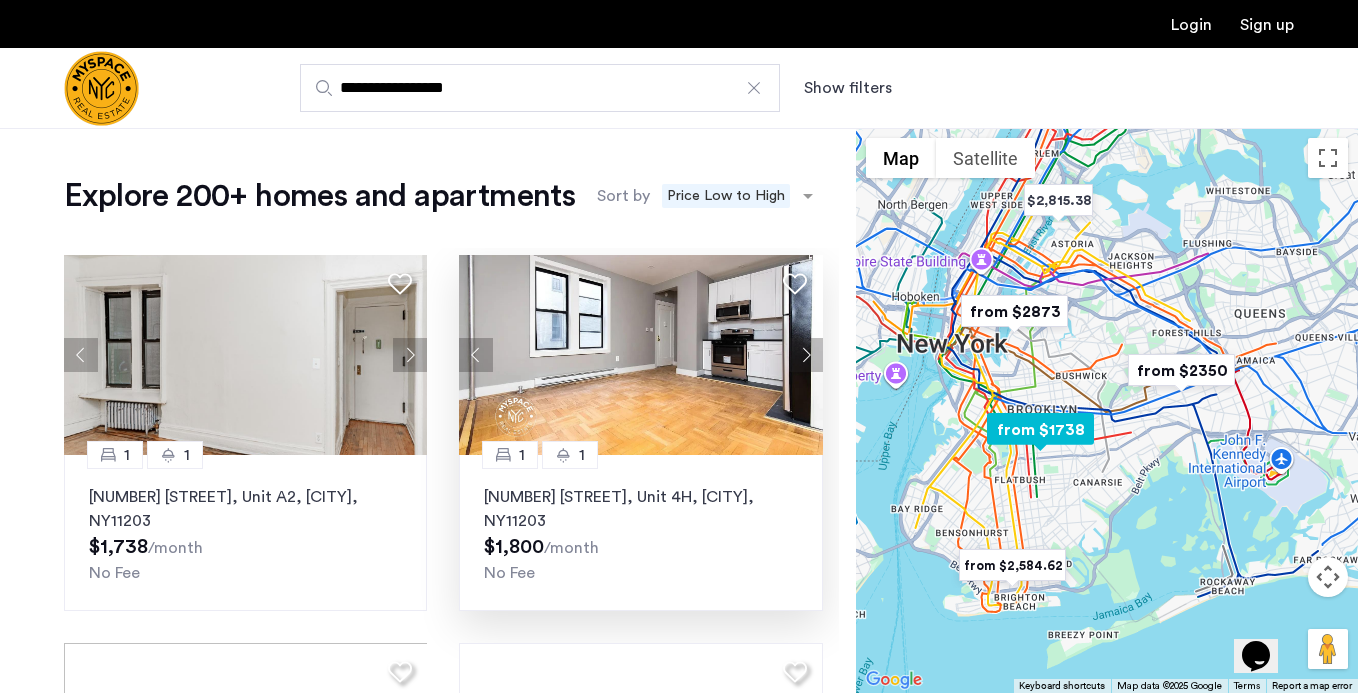 scroll, scrollTop: 0, scrollLeft: 0, axis: both 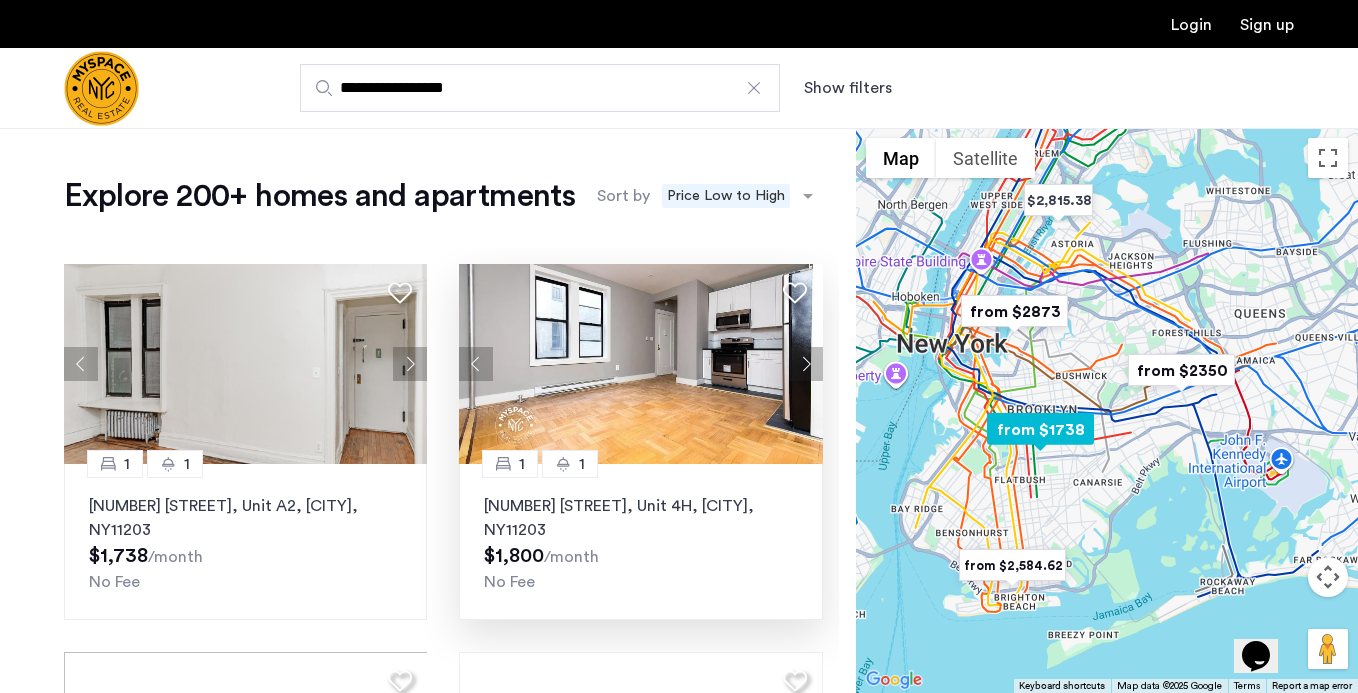 click 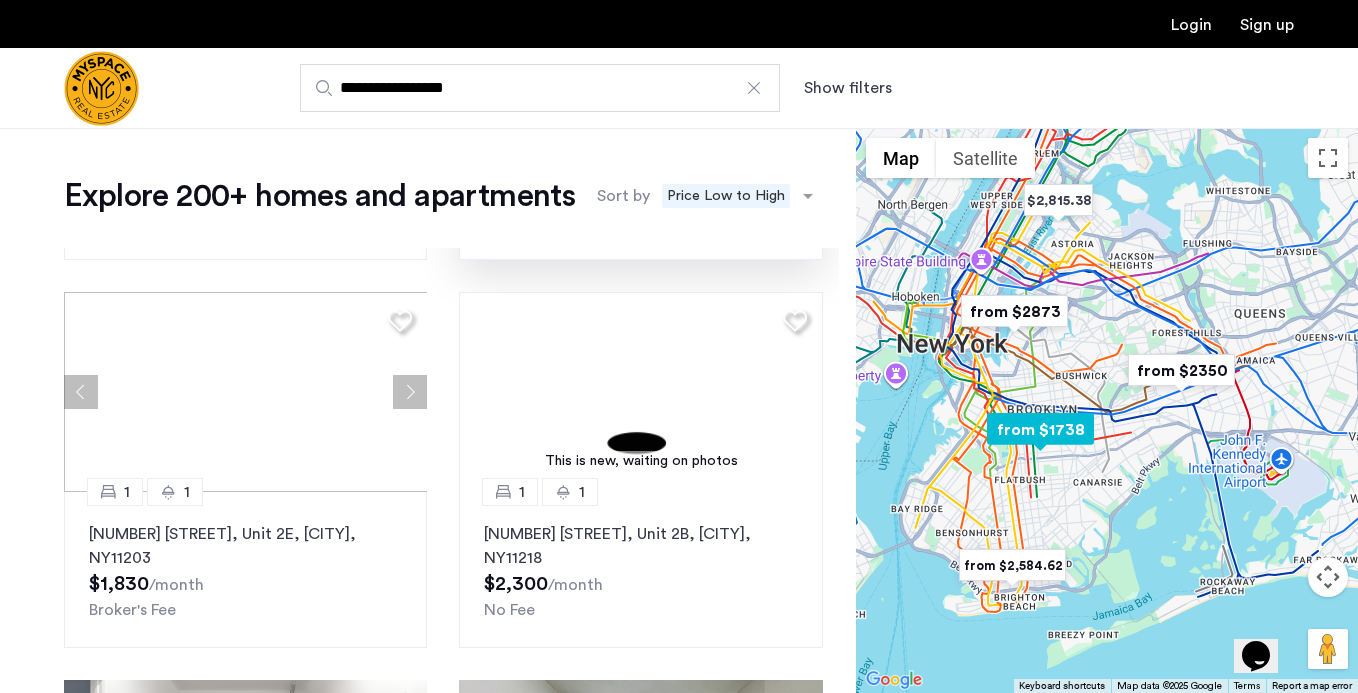 scroll, scrollTop: 378, scrollLeft: 0, axis: vertical 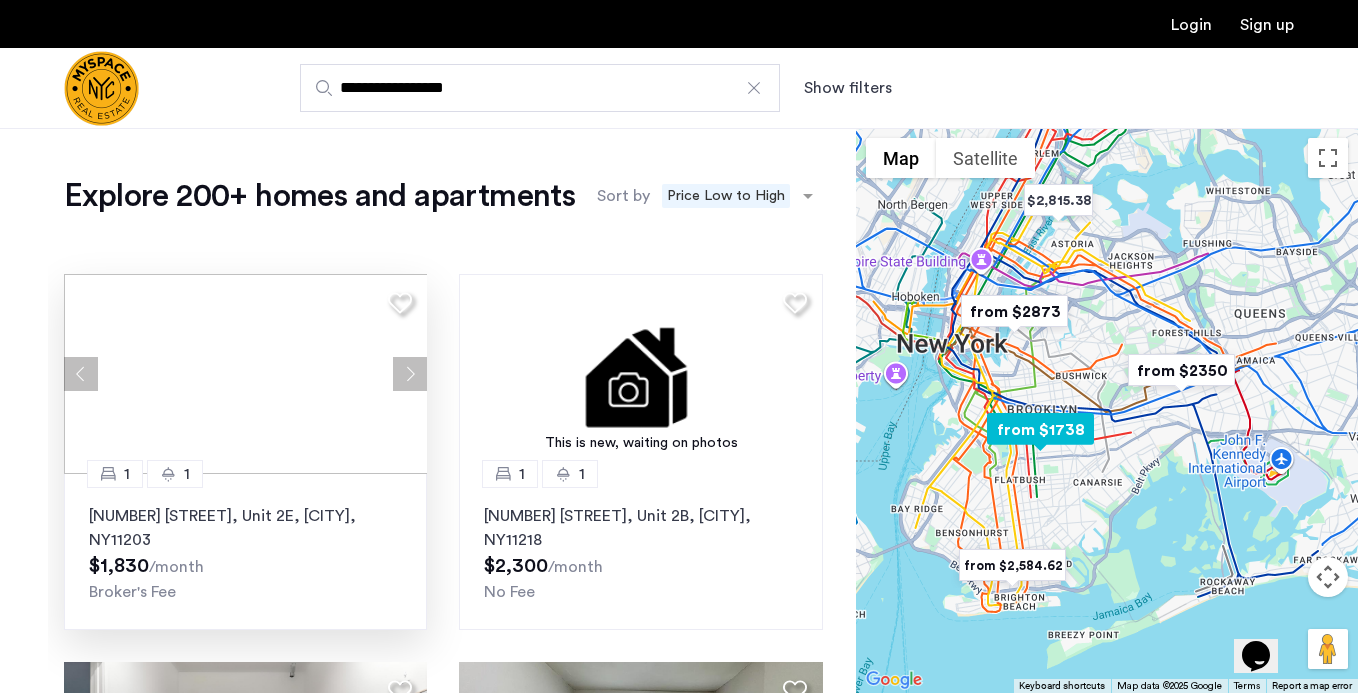 click on "262 E 55th St, Unit 2E, Brooklyn , NY  11203  $1,830  /month Broker's Fee" 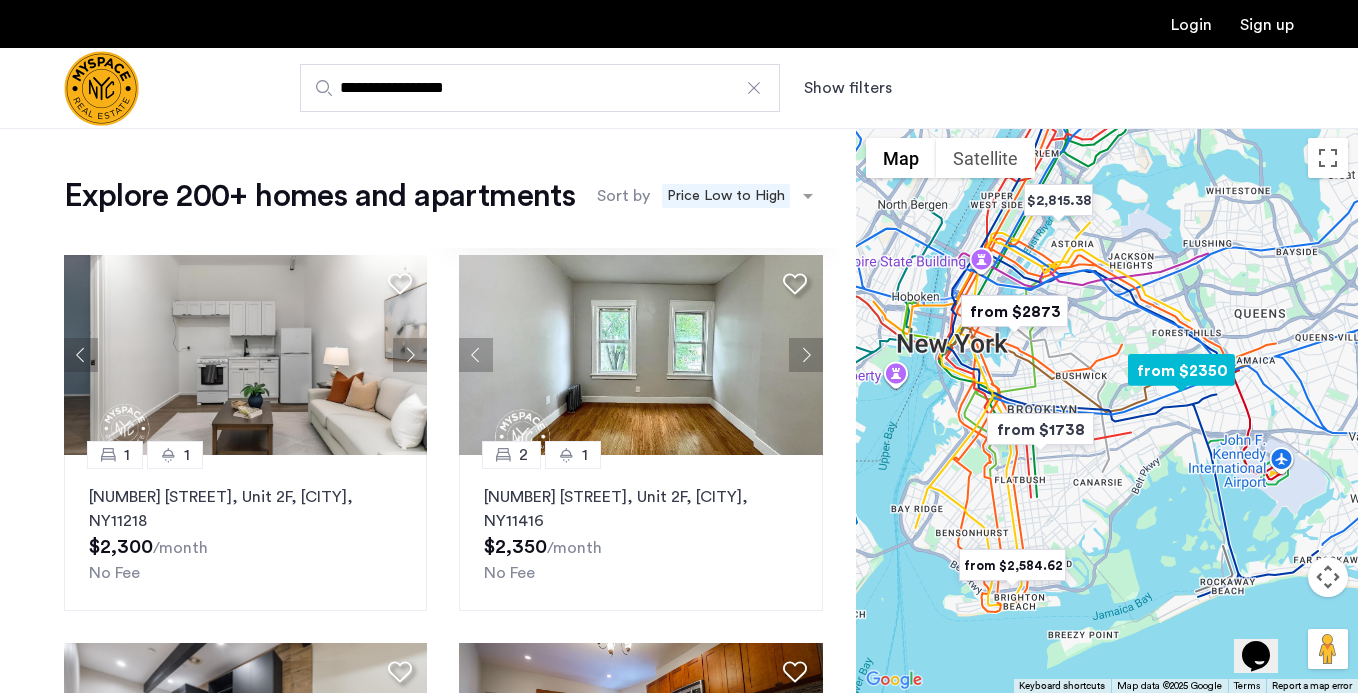 scroll, scrollTop: 776, scrollLeft: 0, axis: vertical 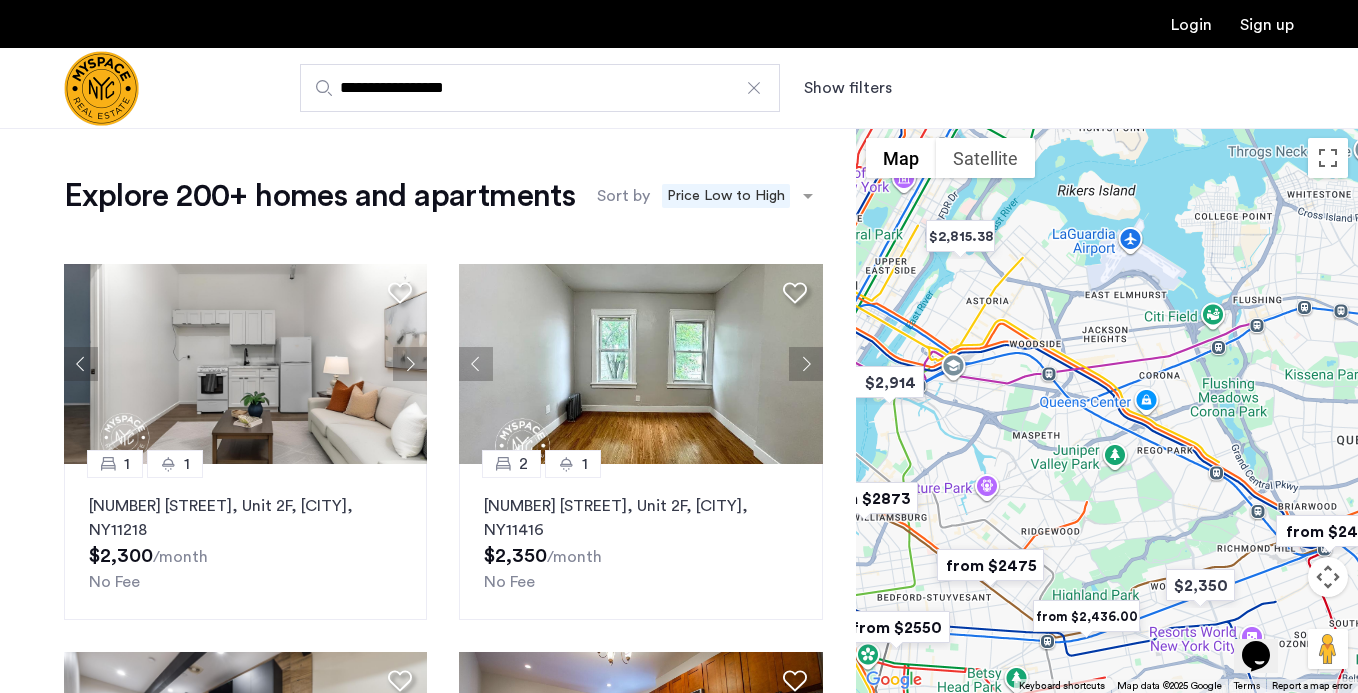 drag, startPoint x: 1140, startPoint y: 405, endPoint x: 1184, endPoint y: 661, distance: 259.75372 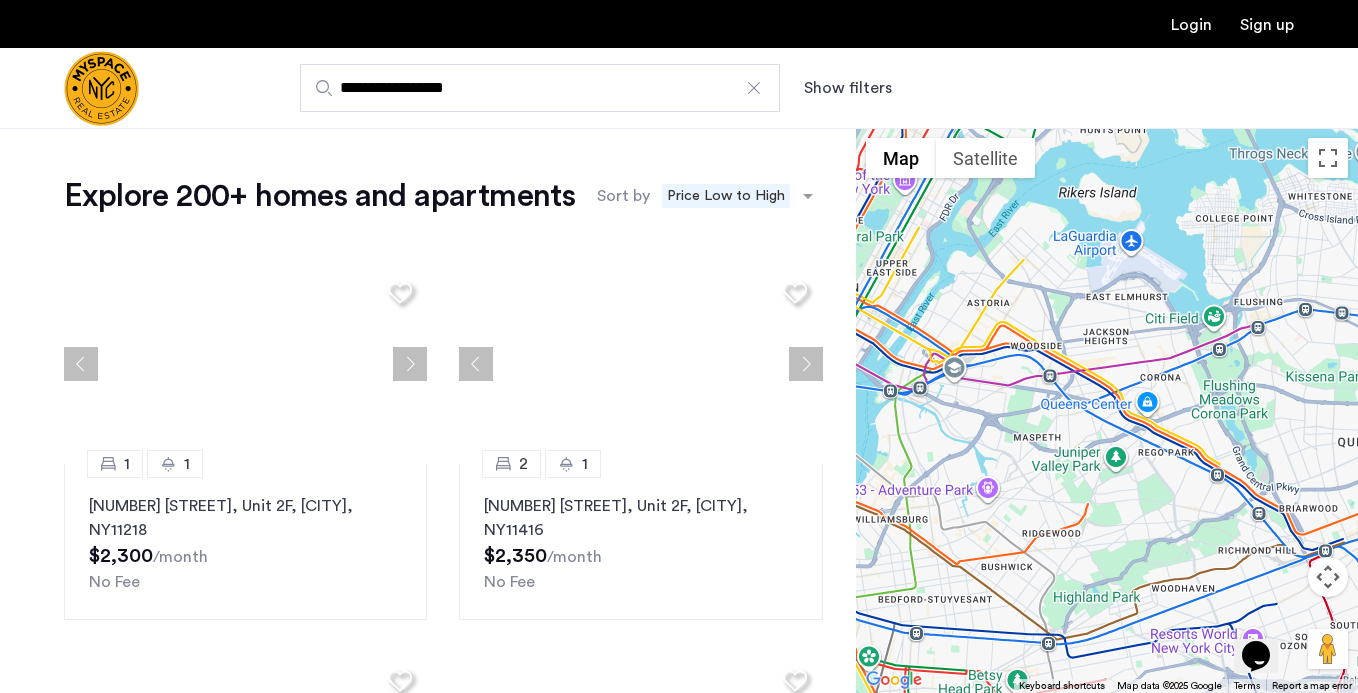 scroll, scrollTop: 1152, scrollLeft: 0, axis: vertical 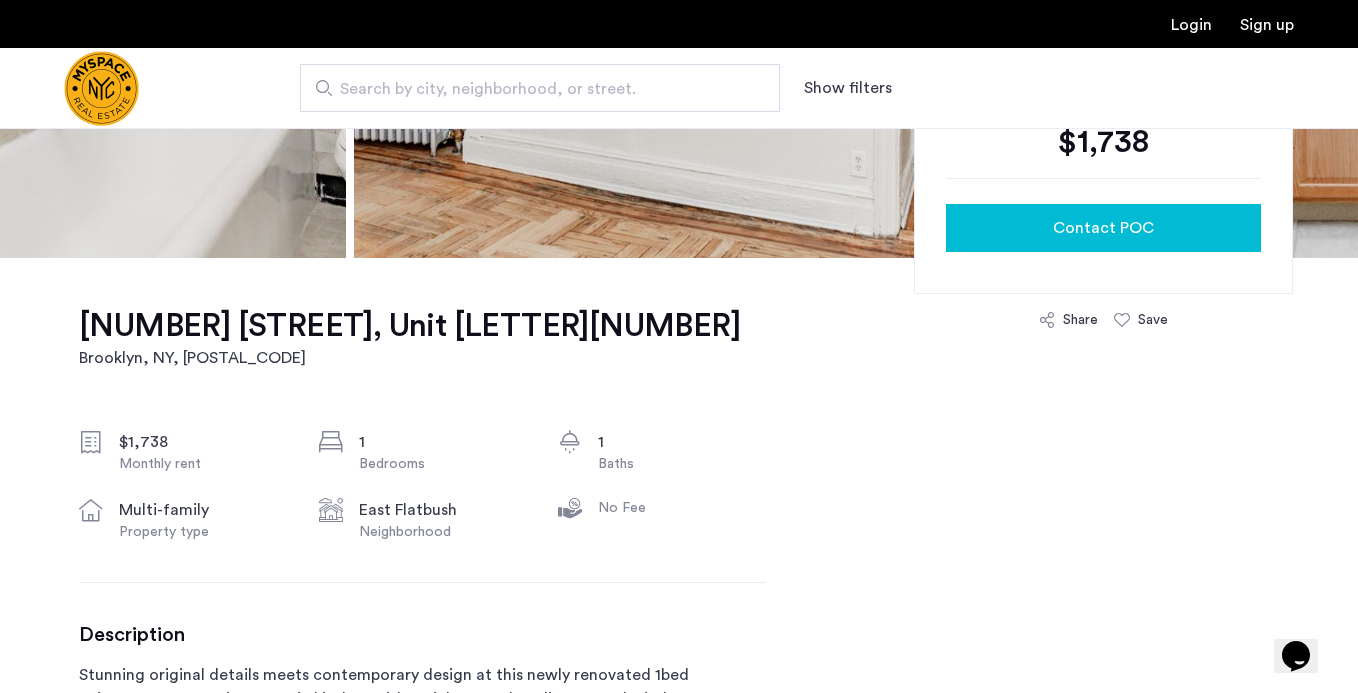 click on "Contact POC" 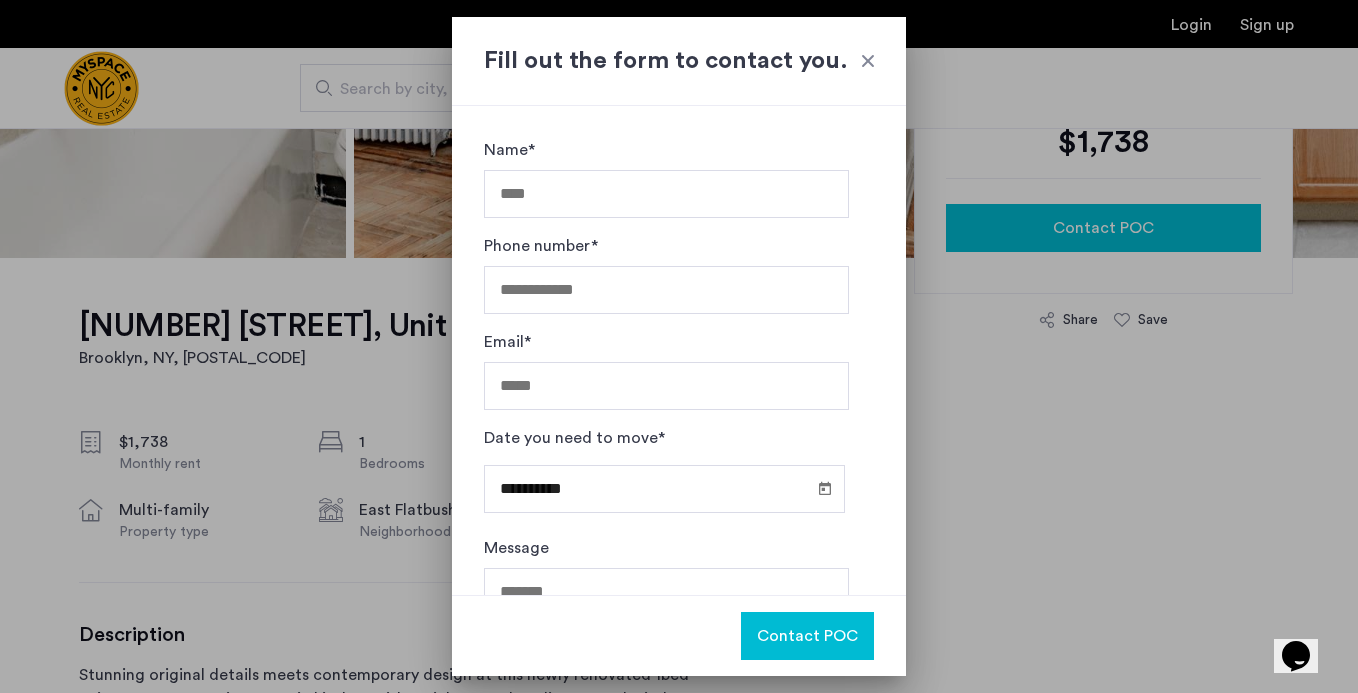 scroll, scrollTop: 0, scrollLeft: 0, axis: both 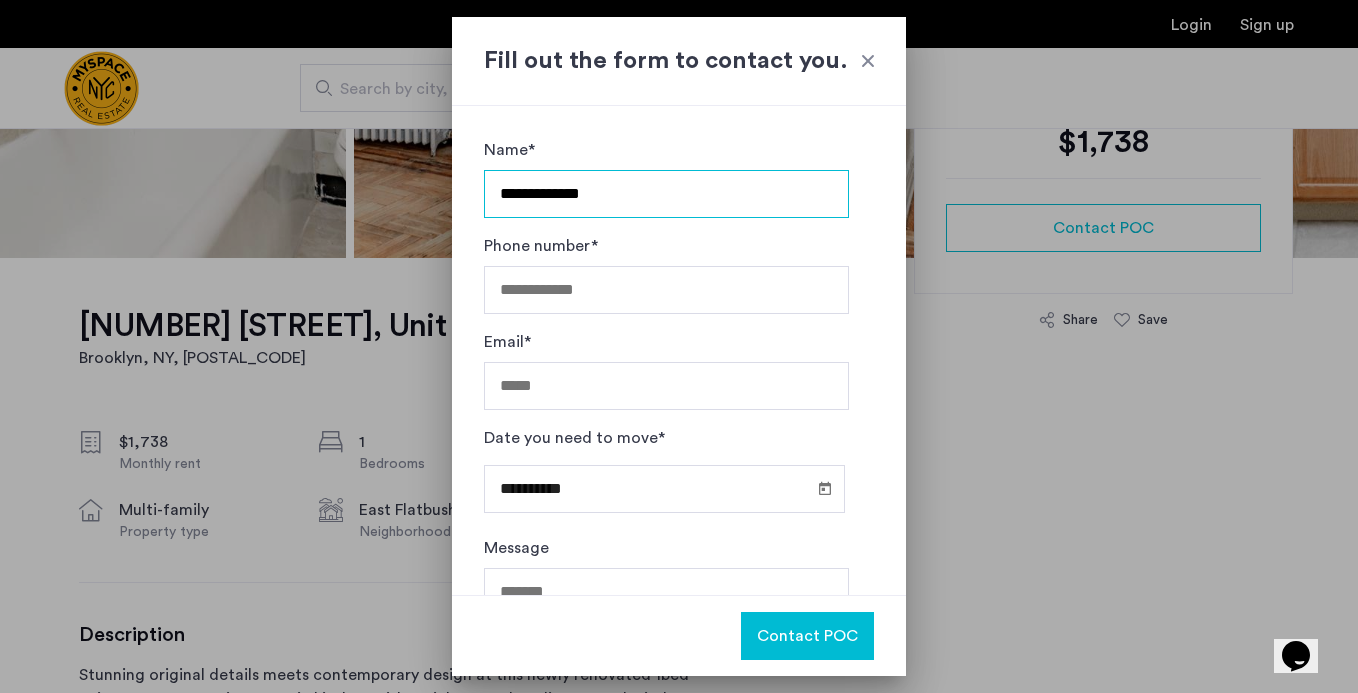 type on "**********" 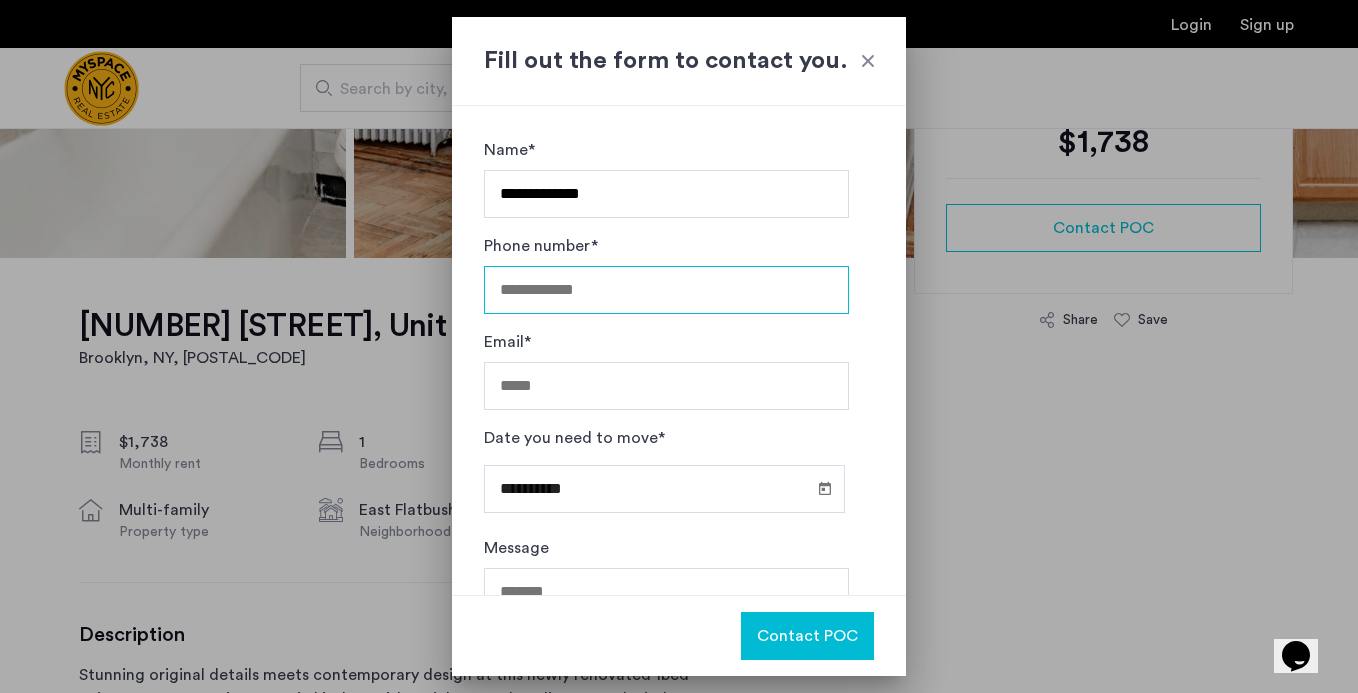 click on "Phone number*" at bounding box center [666, 290] 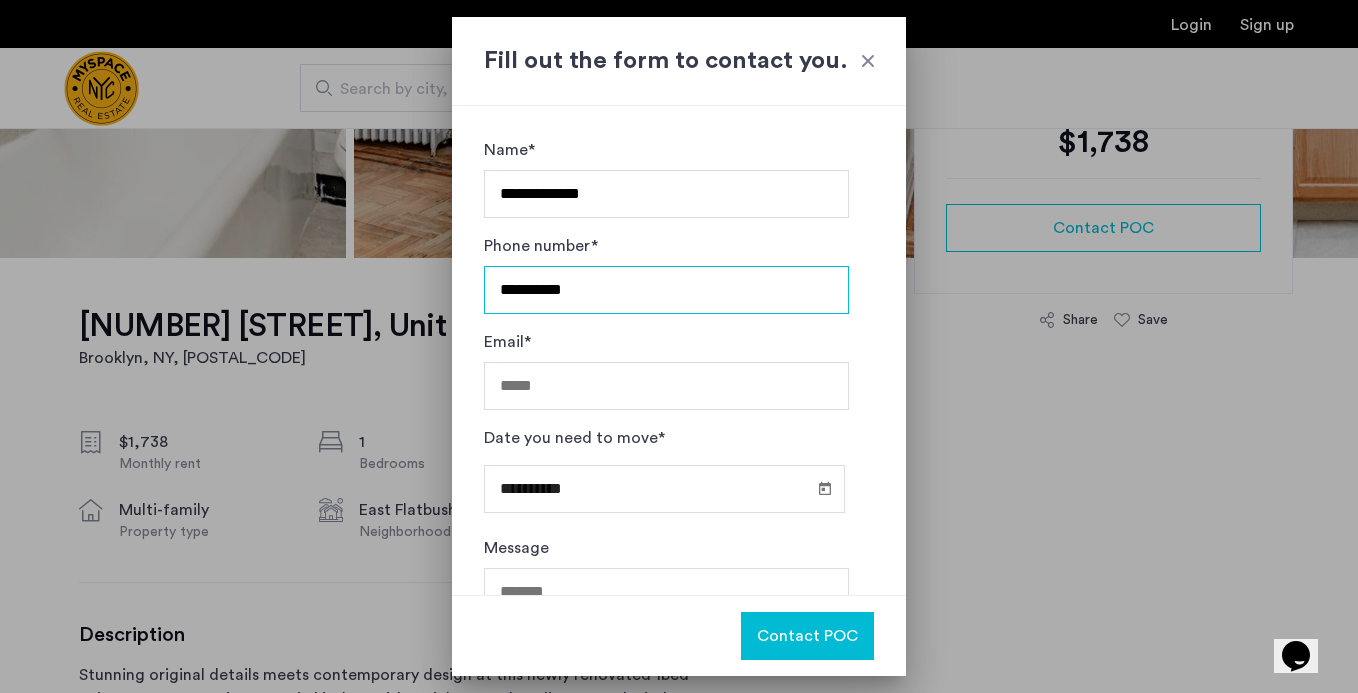 type on "**********" 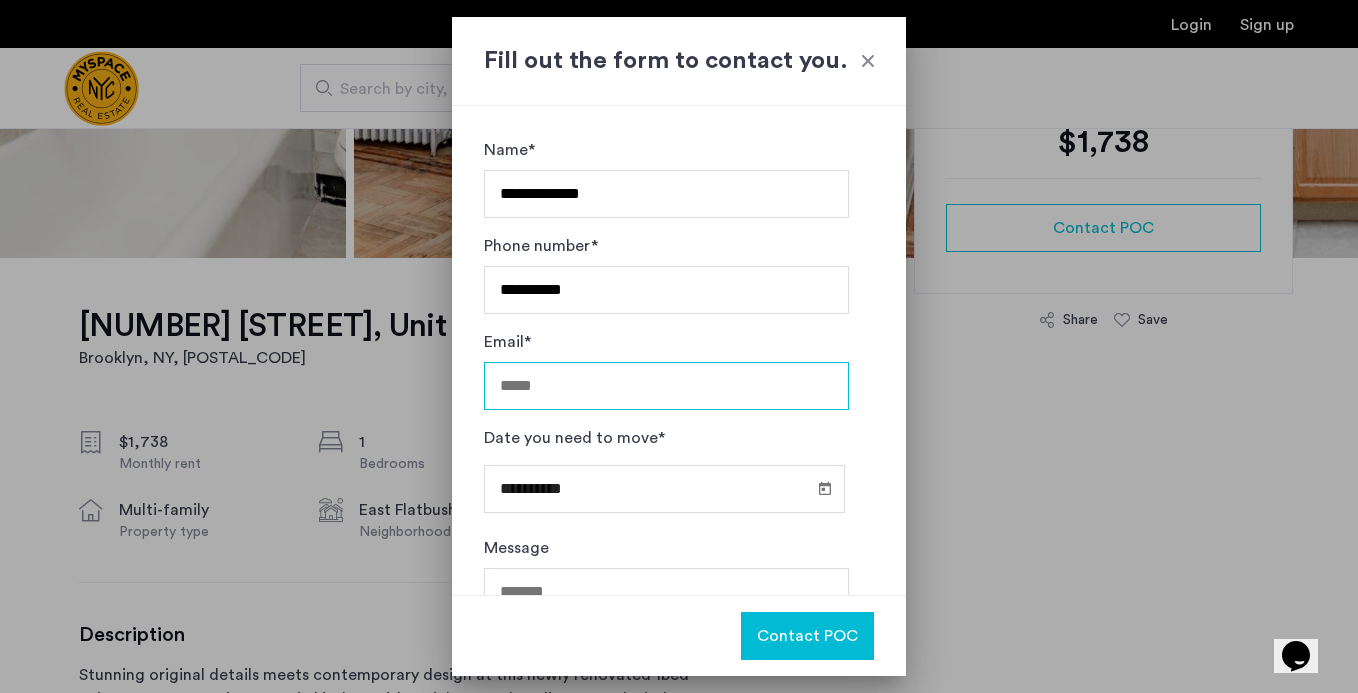 click on "Email*" at bounding box center (666, 386) 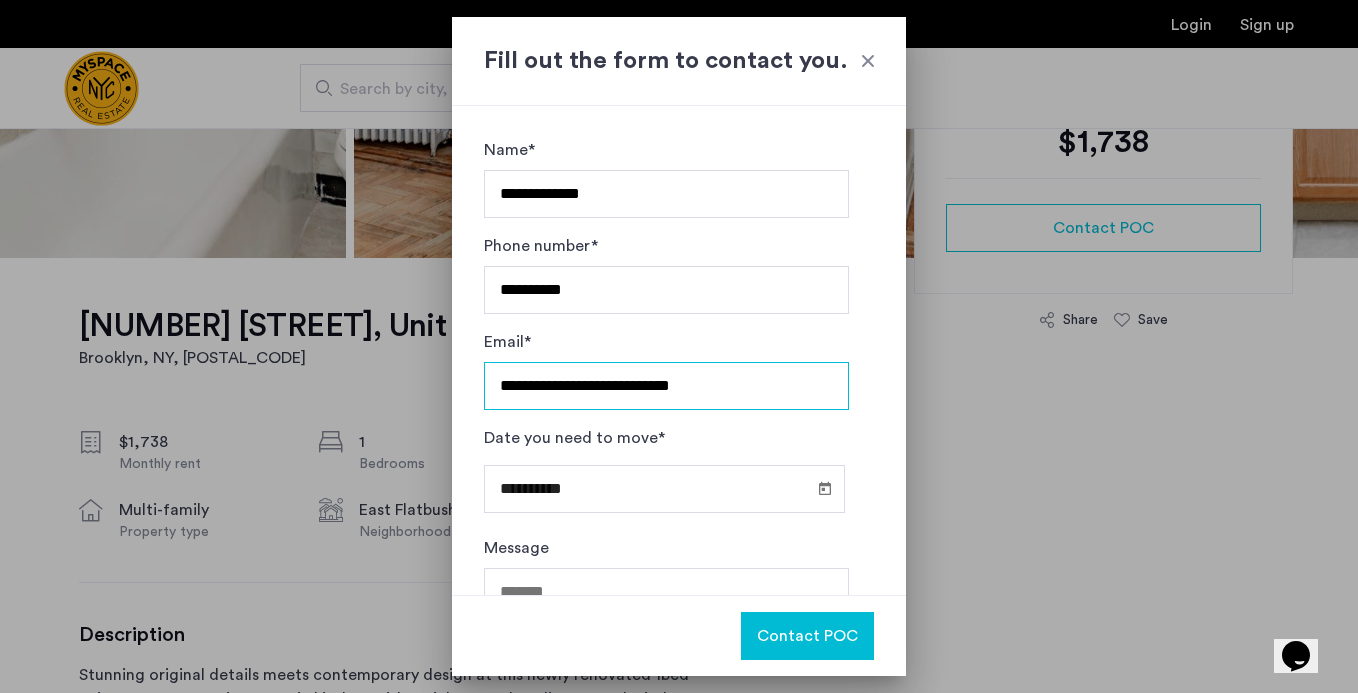 scroll, scrollTop: 116, scrollLeft: 0, axis: vertical 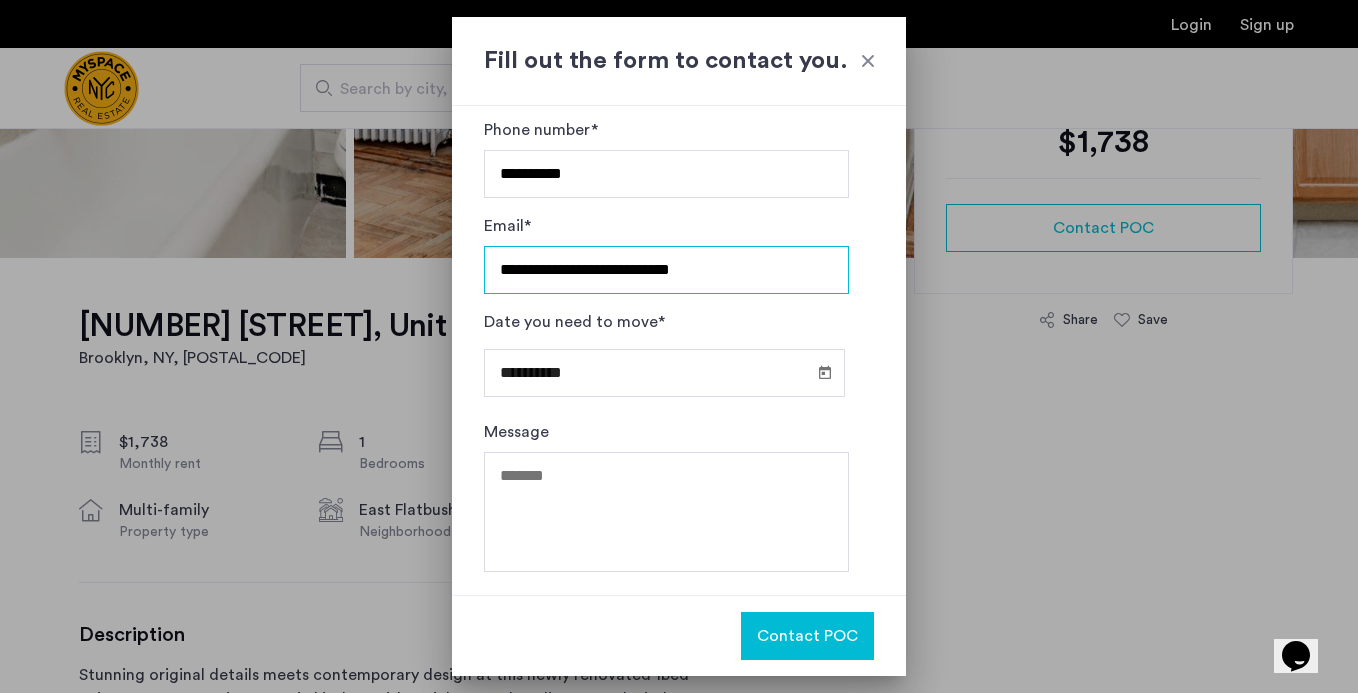 type on "**********" 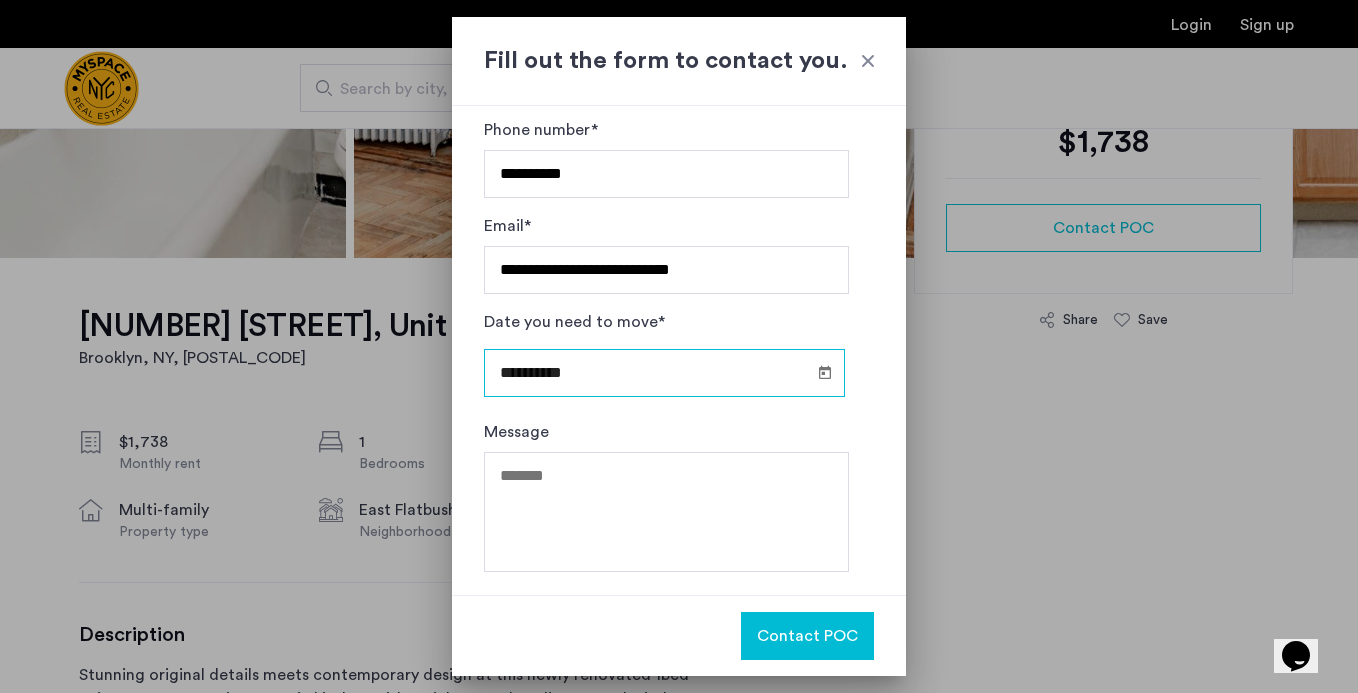 click on "**********" at bounding box center (664, 373) 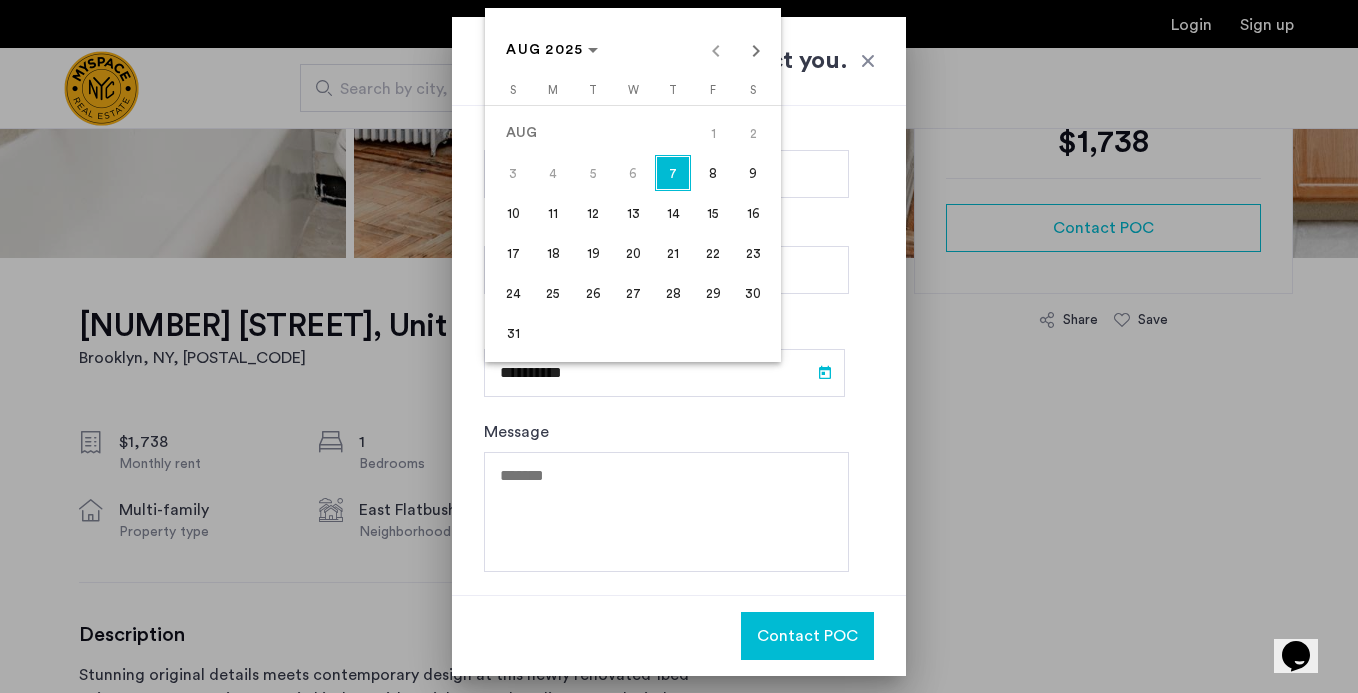 click on "15" at bounding box center (713, 213) 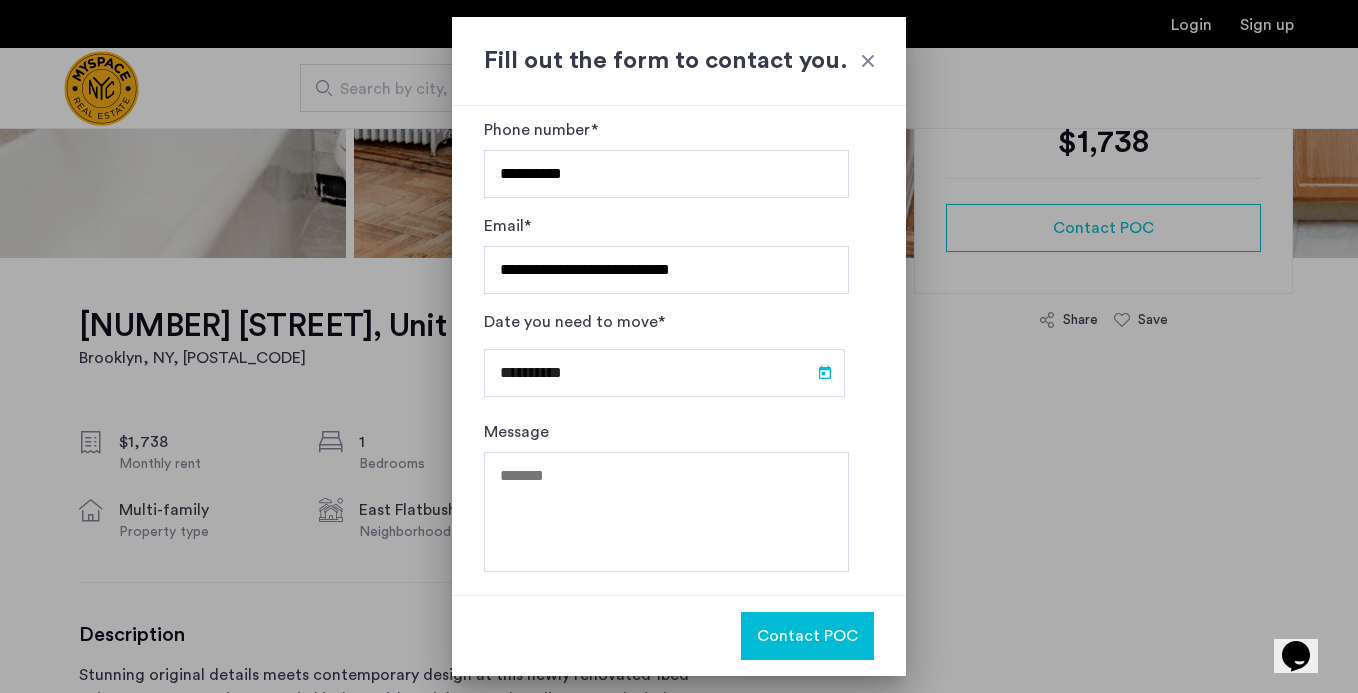 type on "**********" 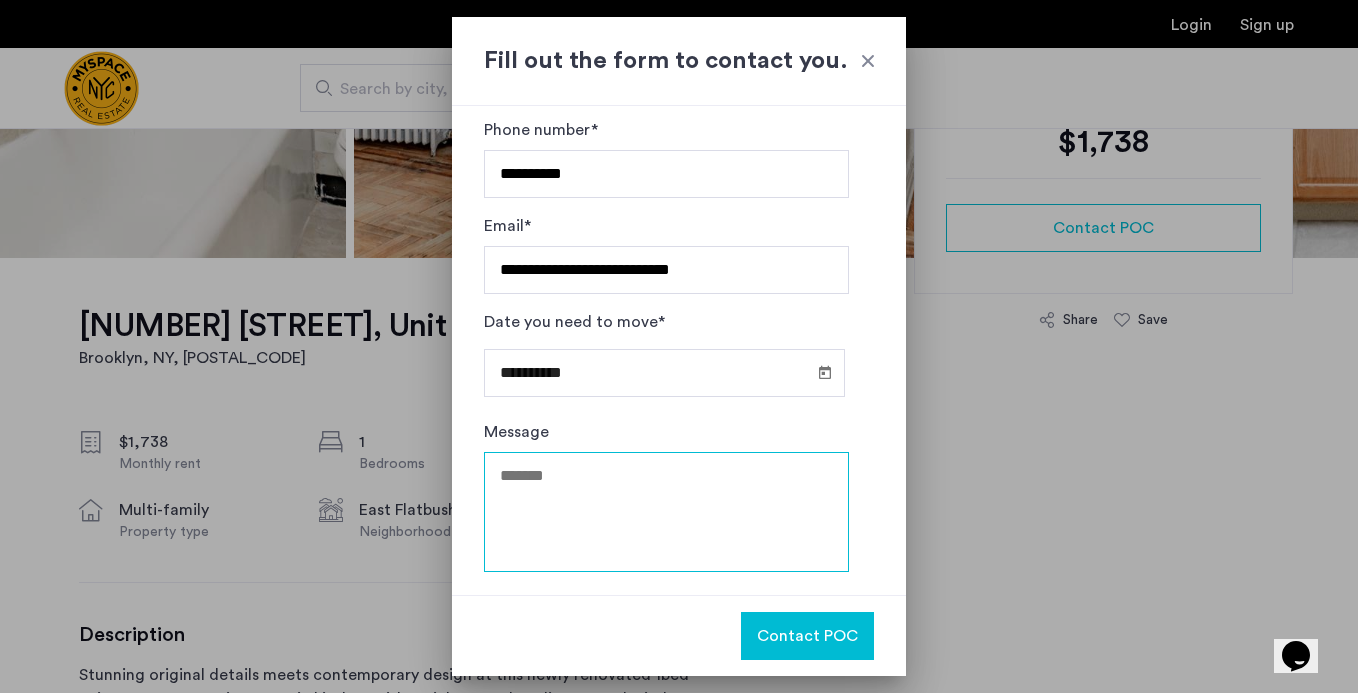 click on "Message" at bounding box center [666, 512] 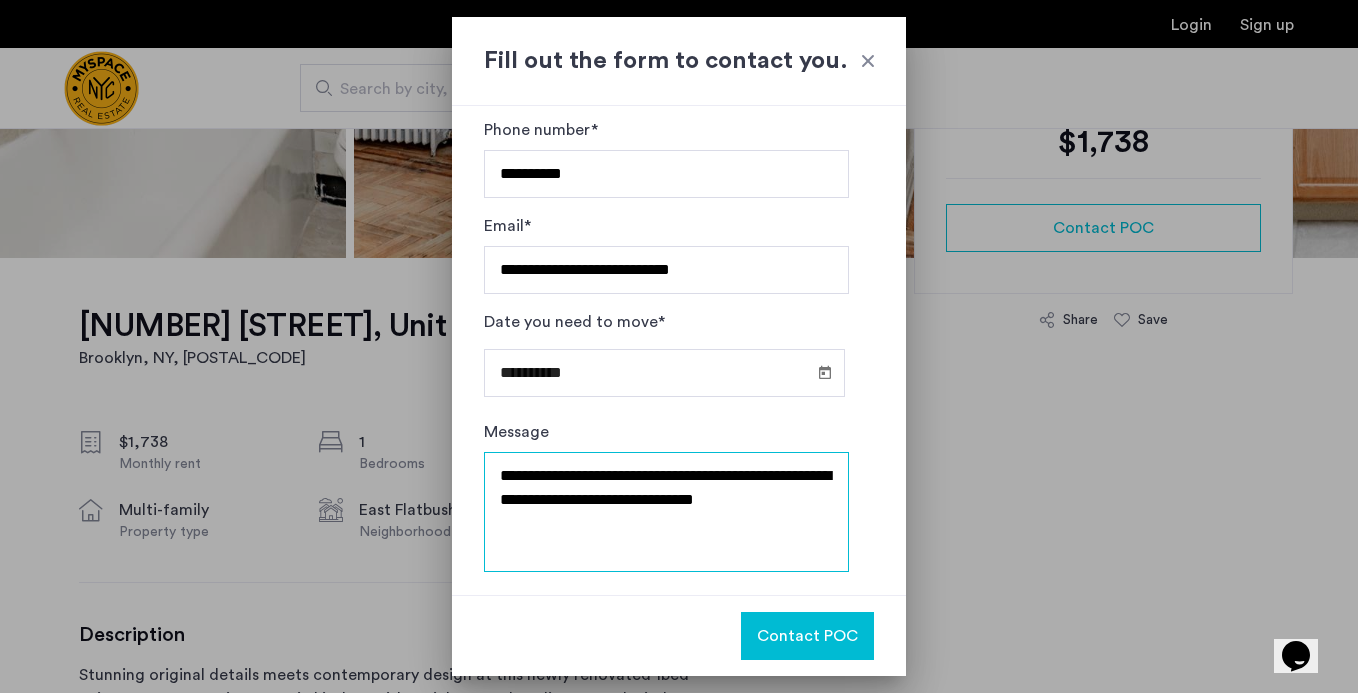 click on "**********" at bounding box center (666, 512) 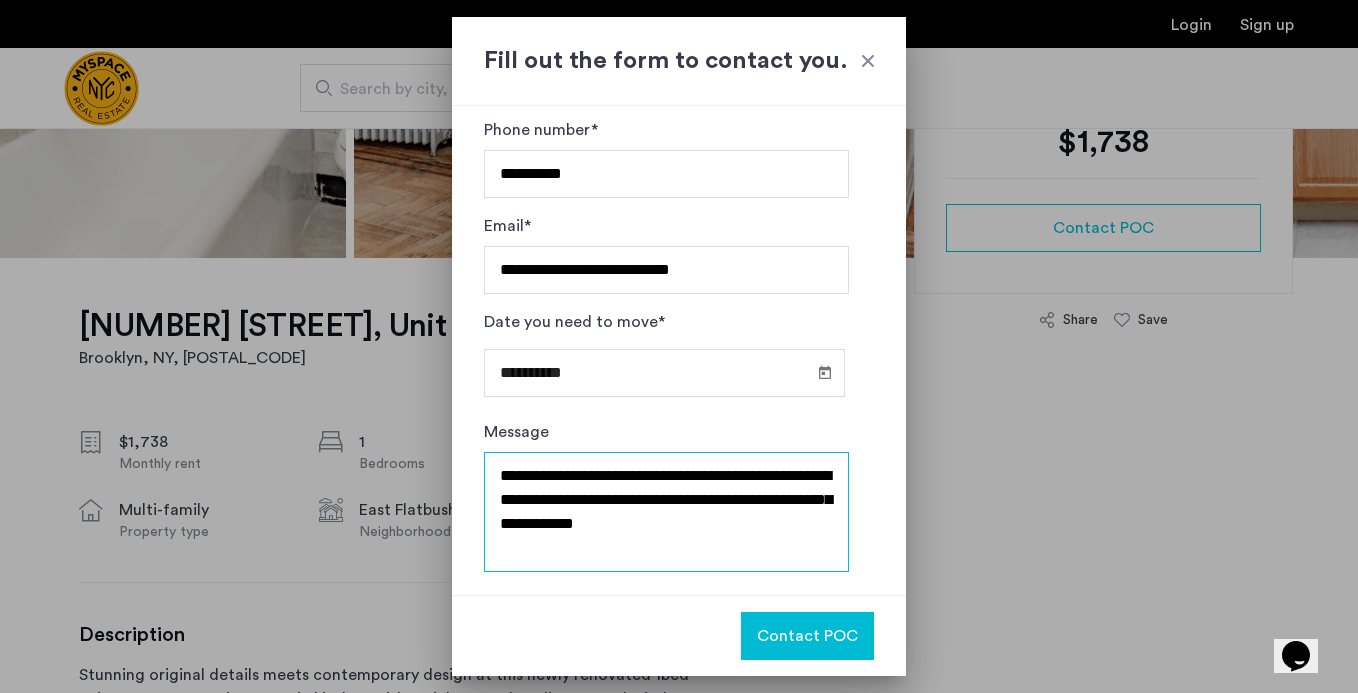 type on "**********" 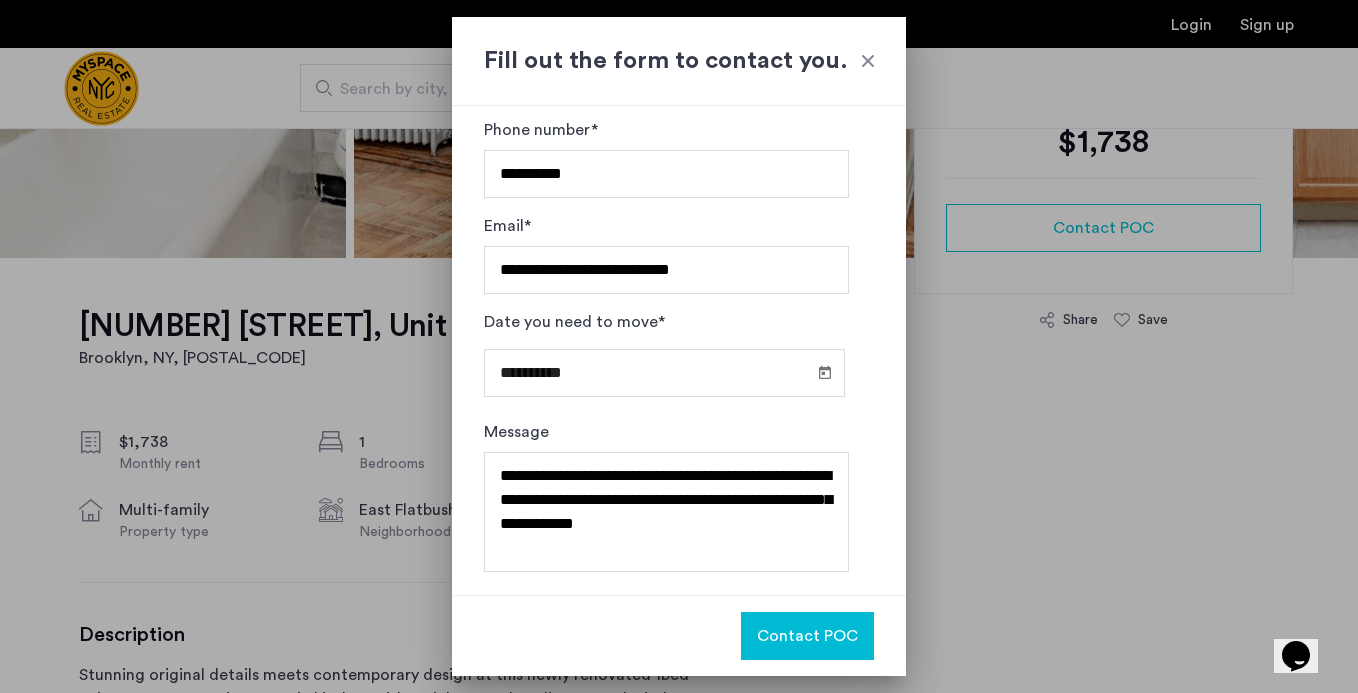 click on "Contact POC" at bounding box center (807, 636) 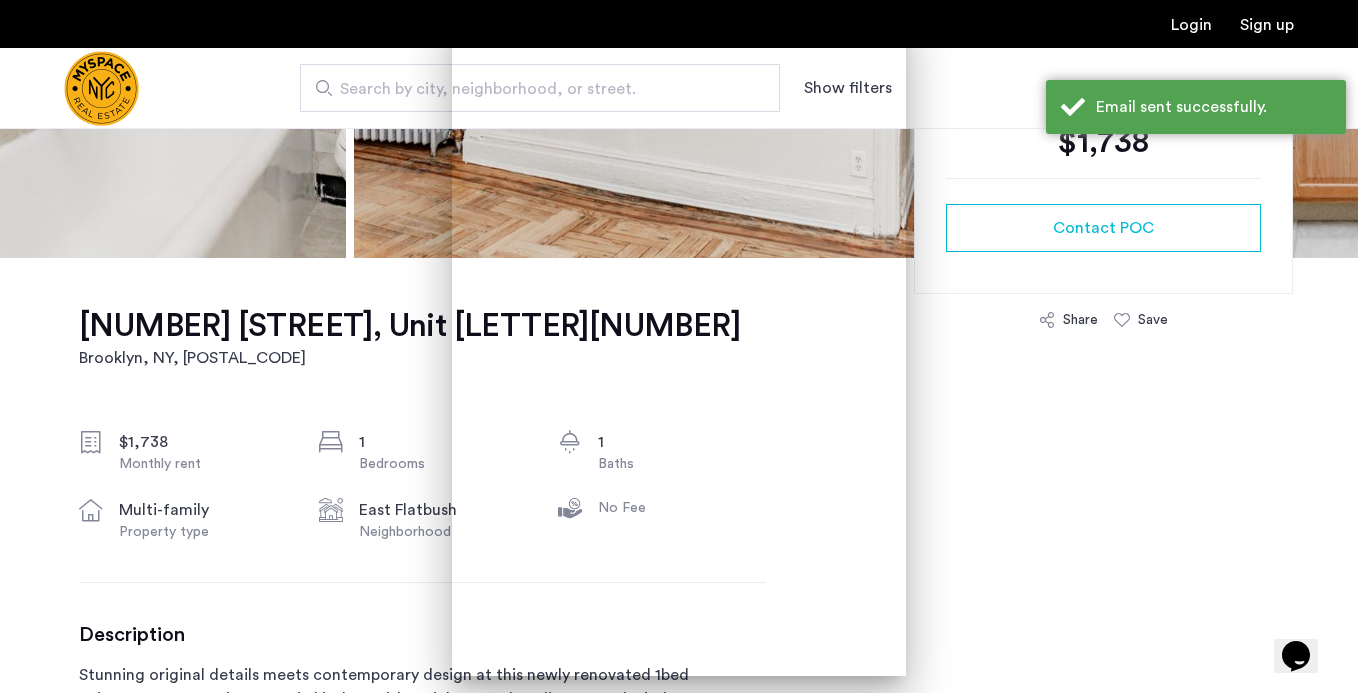 scroll, scrollTop: 470, scrollLeft: 0, axis: vertical 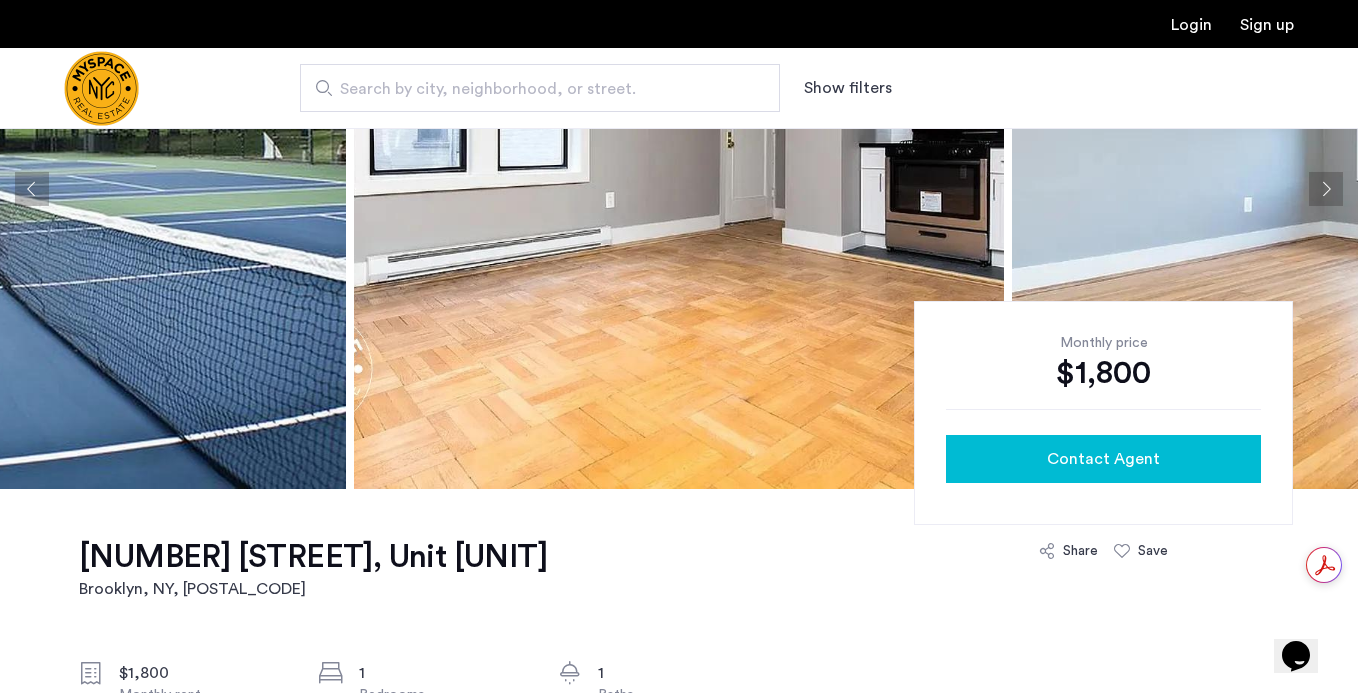 click on "Contact Agent" 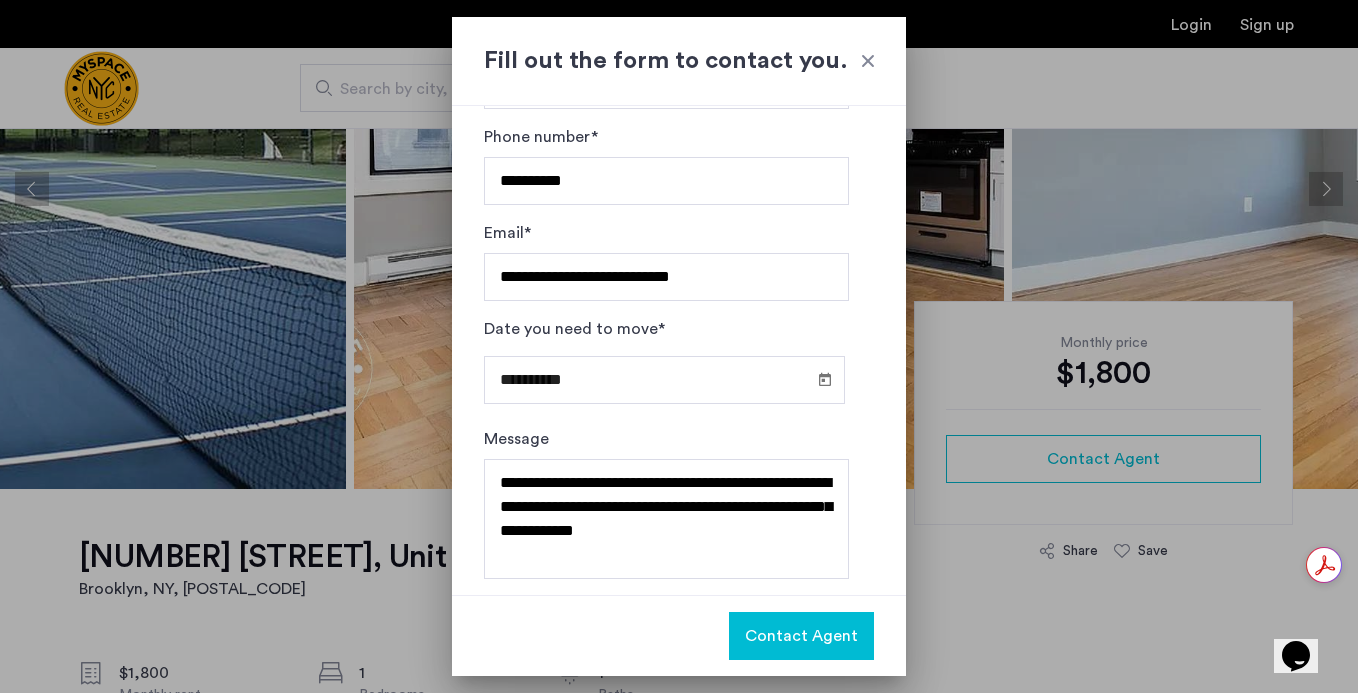 scroll, scrollTop: 116, scrollLeft: 0, axis: vertical 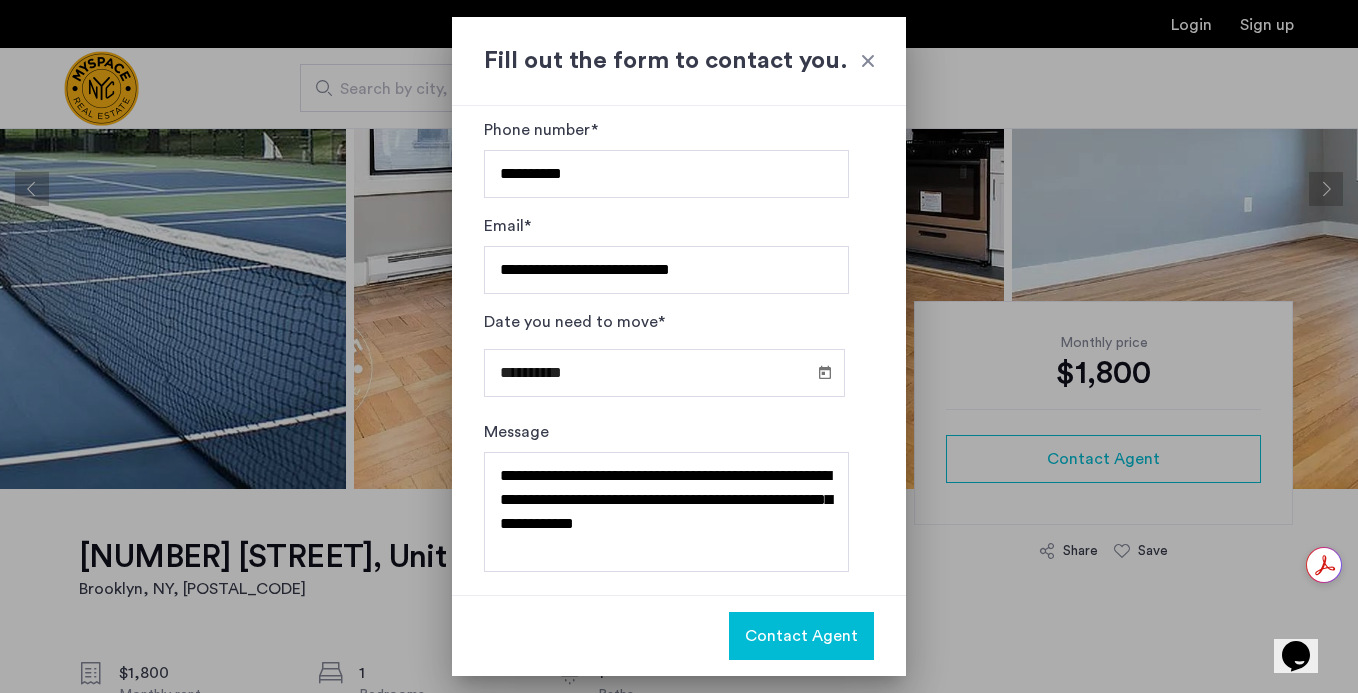 click on "Contact Agent" at bounding box center [801, 636] 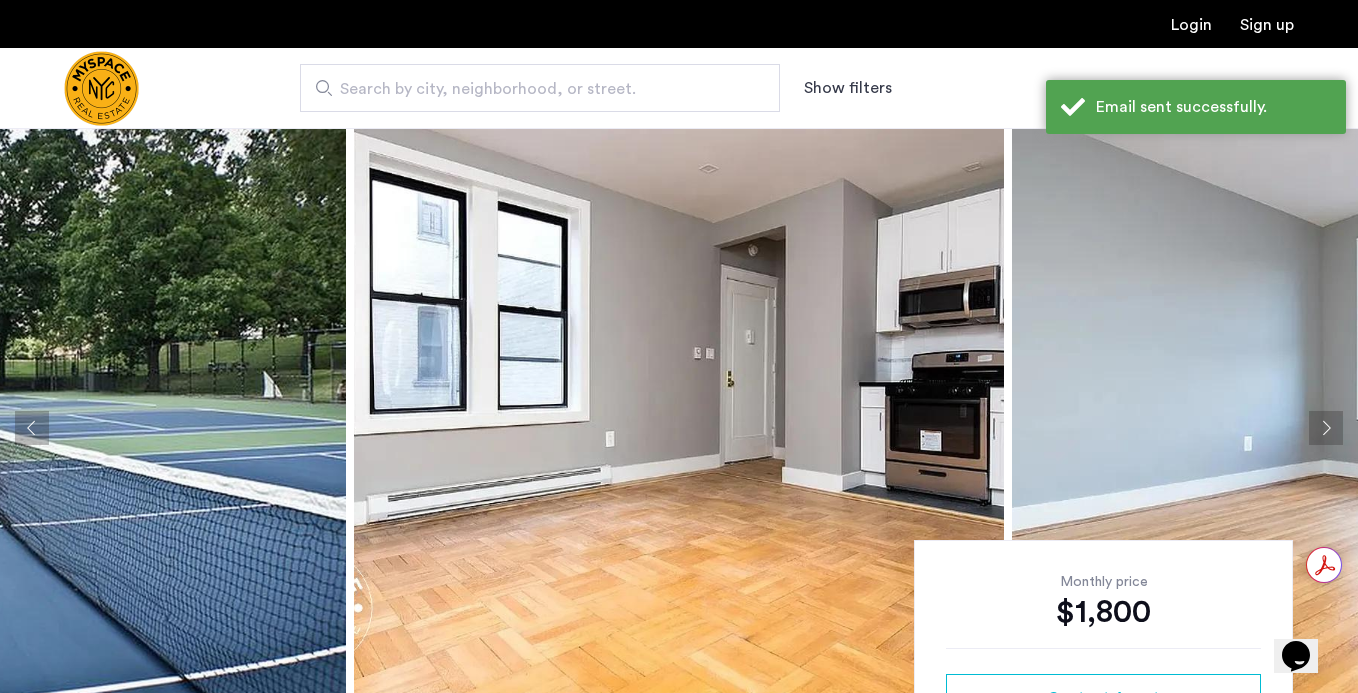 scroll, scrollTop: 239, scrollLeft: 0, axis: vertical 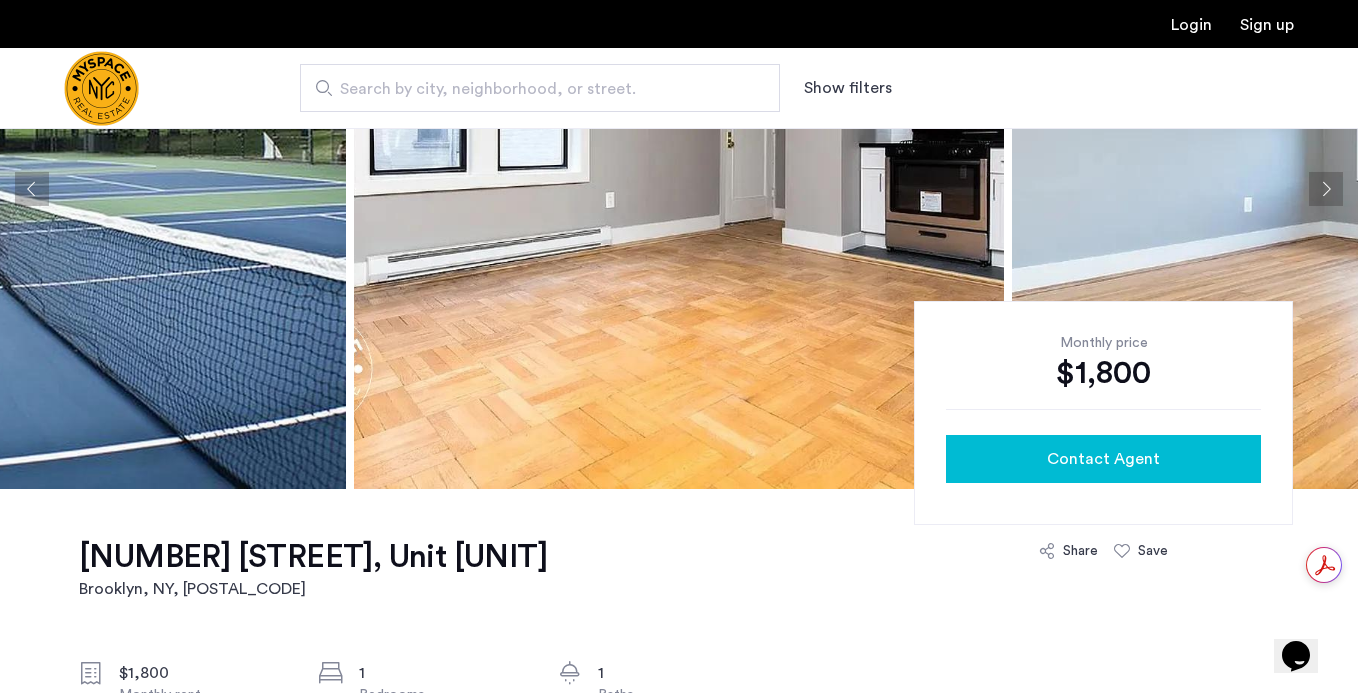 click on "Contact Agent" 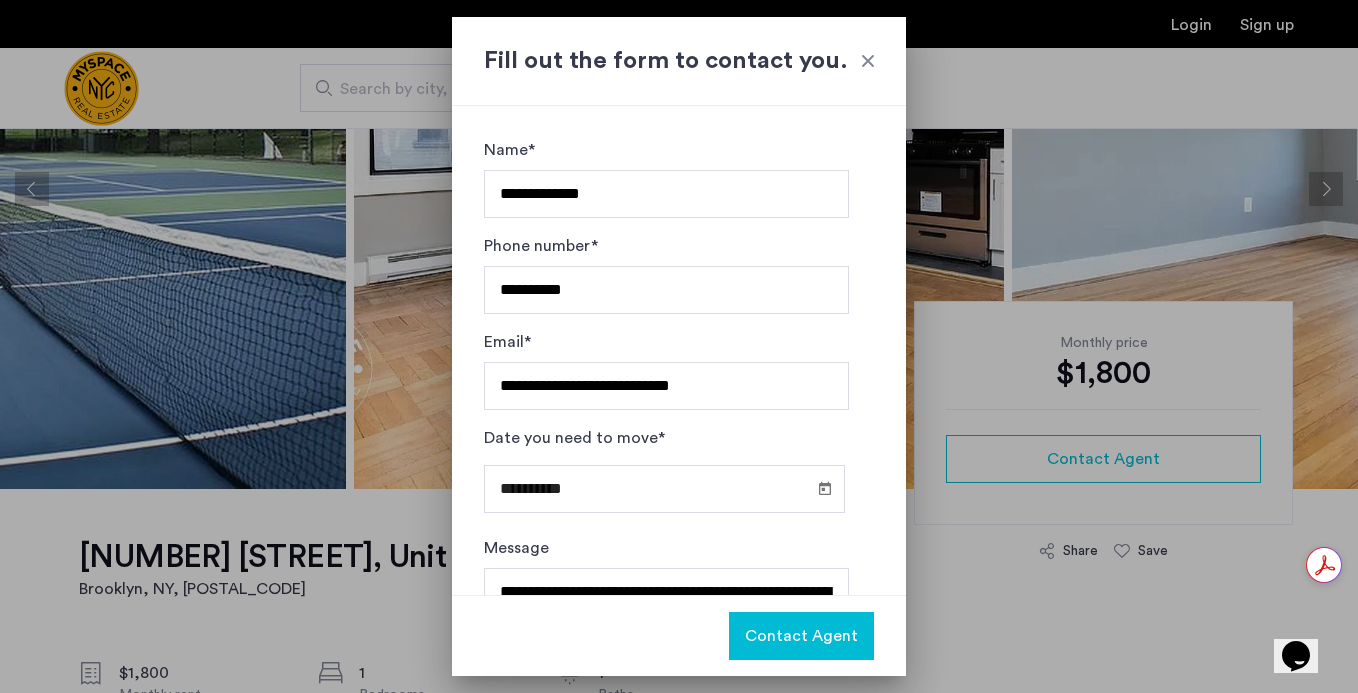 scroll, scrollTop: 116, scrollLeft: 0, axis: vertical 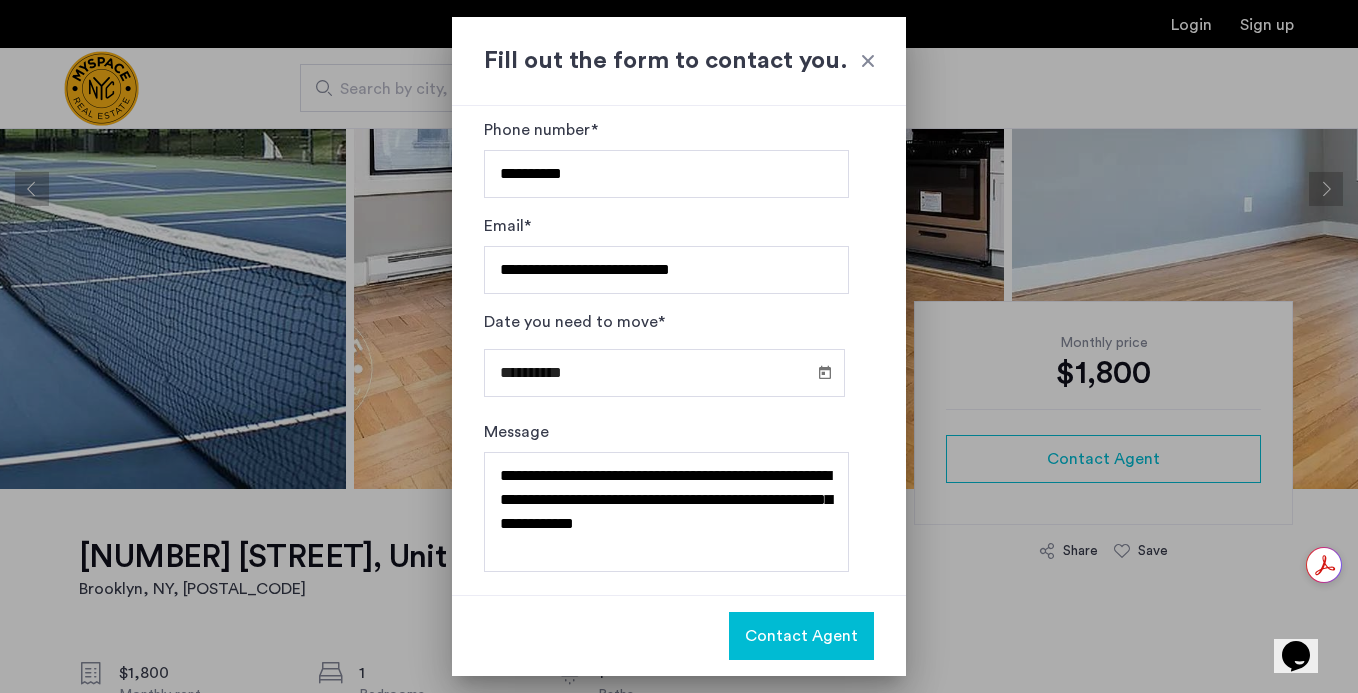 click on "Contact Agent" at bounding box center [801, 636] 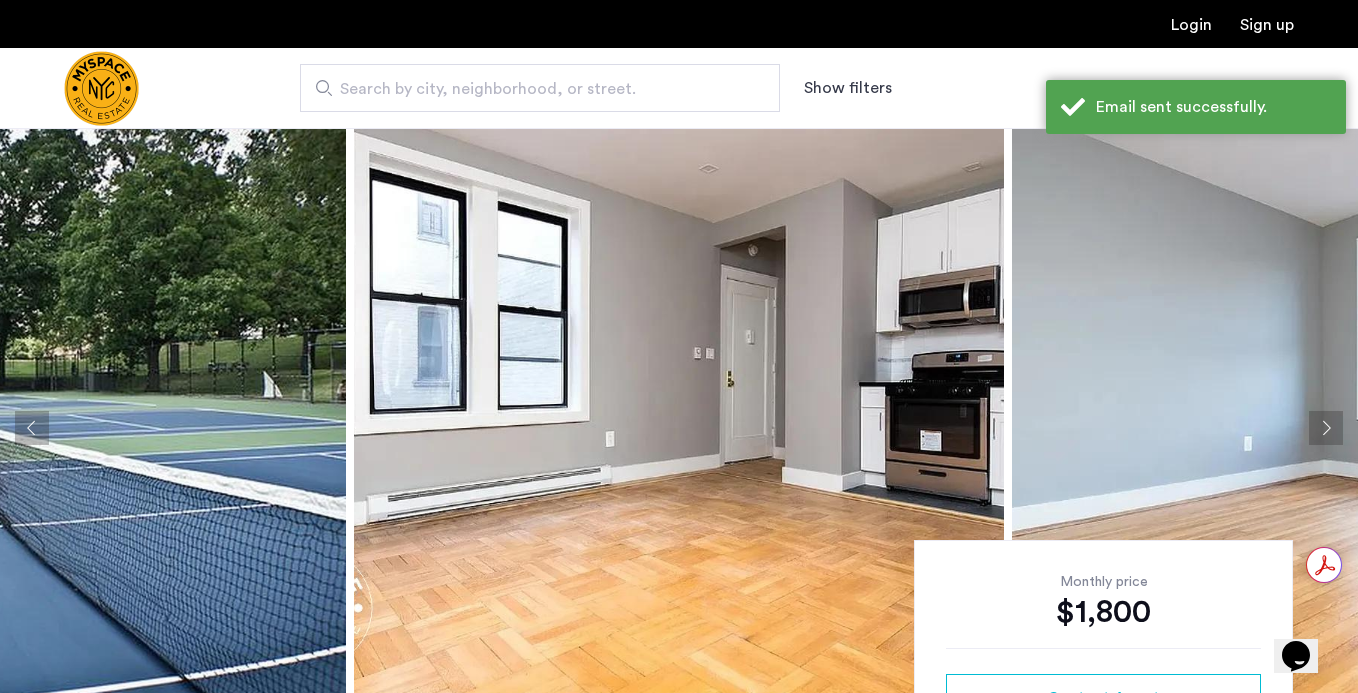 scroll, scrollTop: 239, scrollLeft: 0, axis: vertical 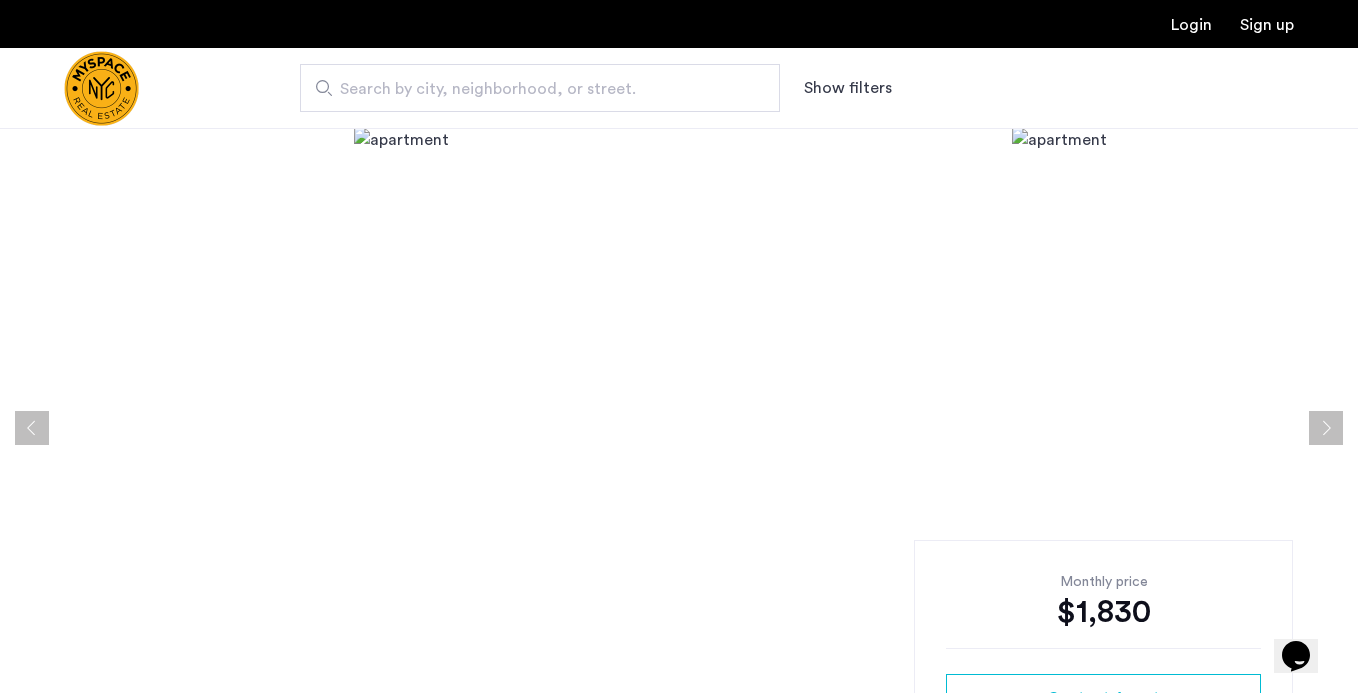 click 